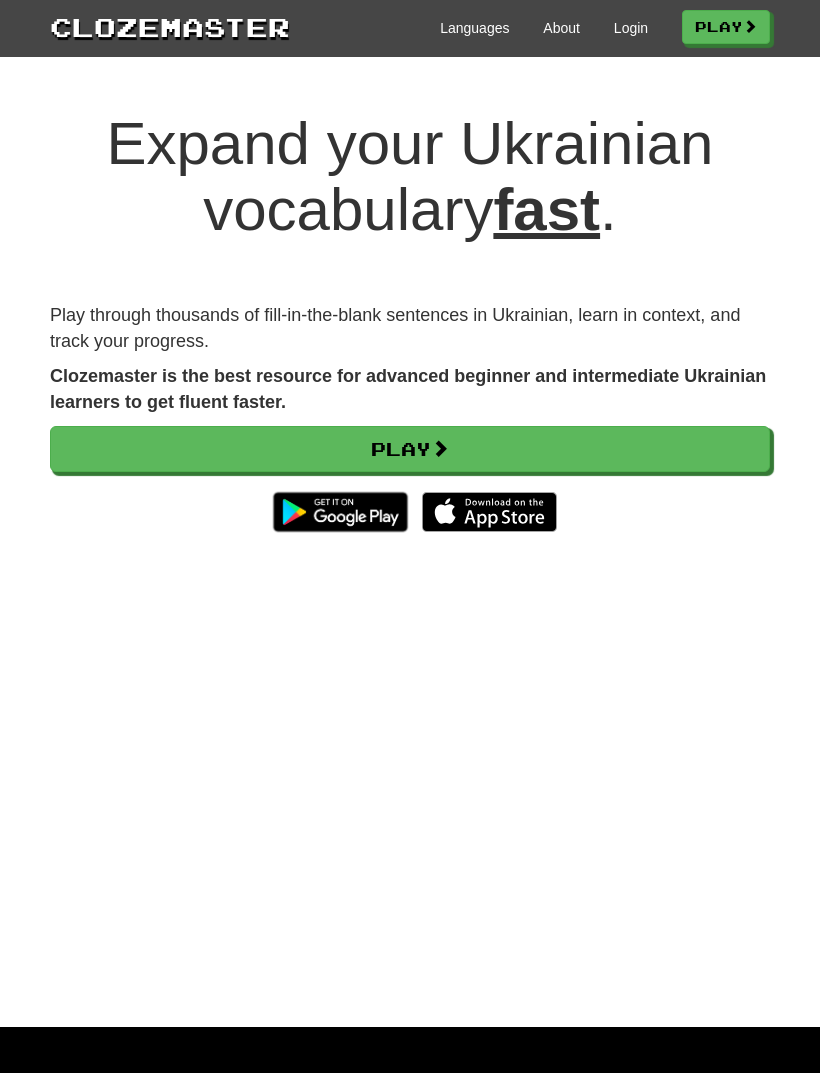 scroll, scrollTop: 10, scrollLeft: 0, axis: vertical 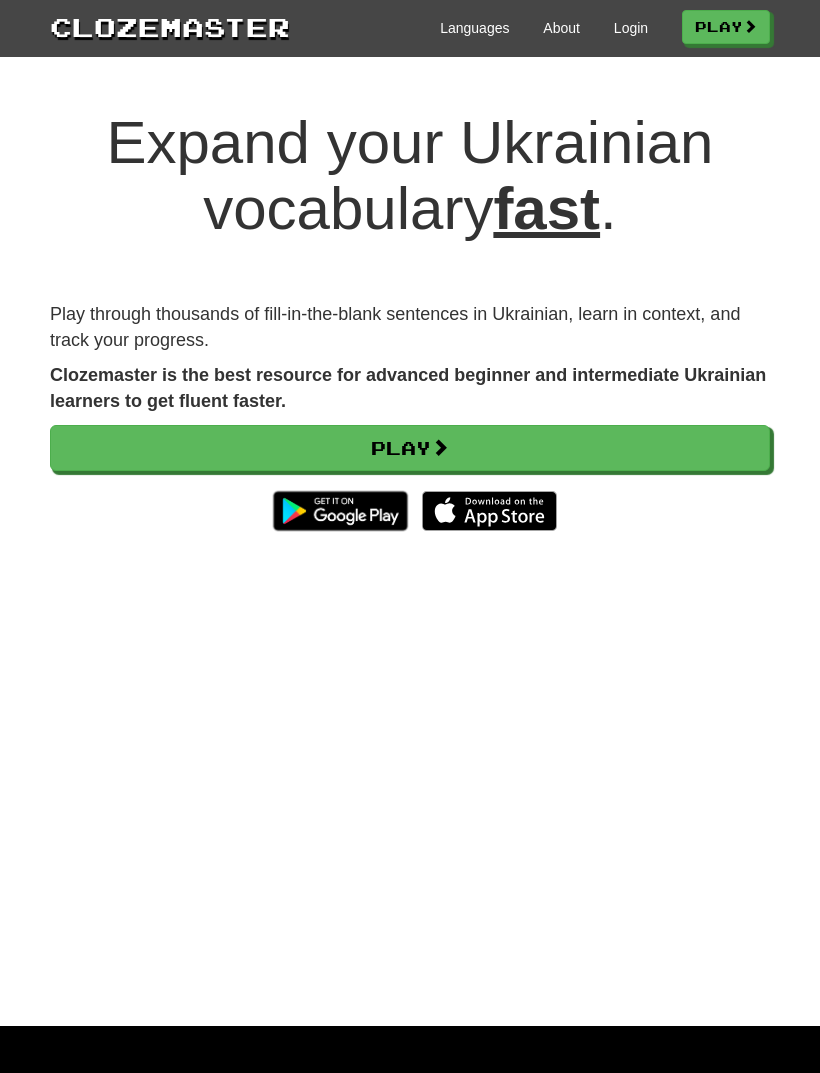 click on "Play" at bounding box center [410, 448] 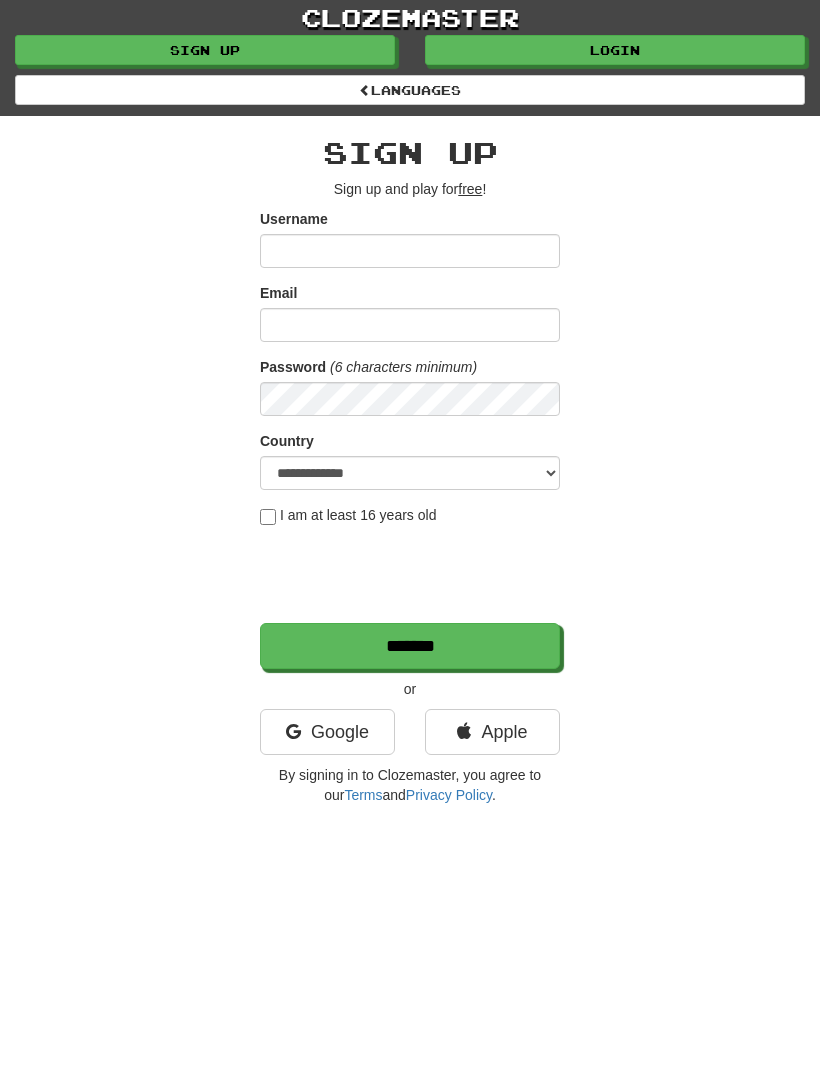 scroll, scrollTop: 0, scrollLeft: 0, axis: both 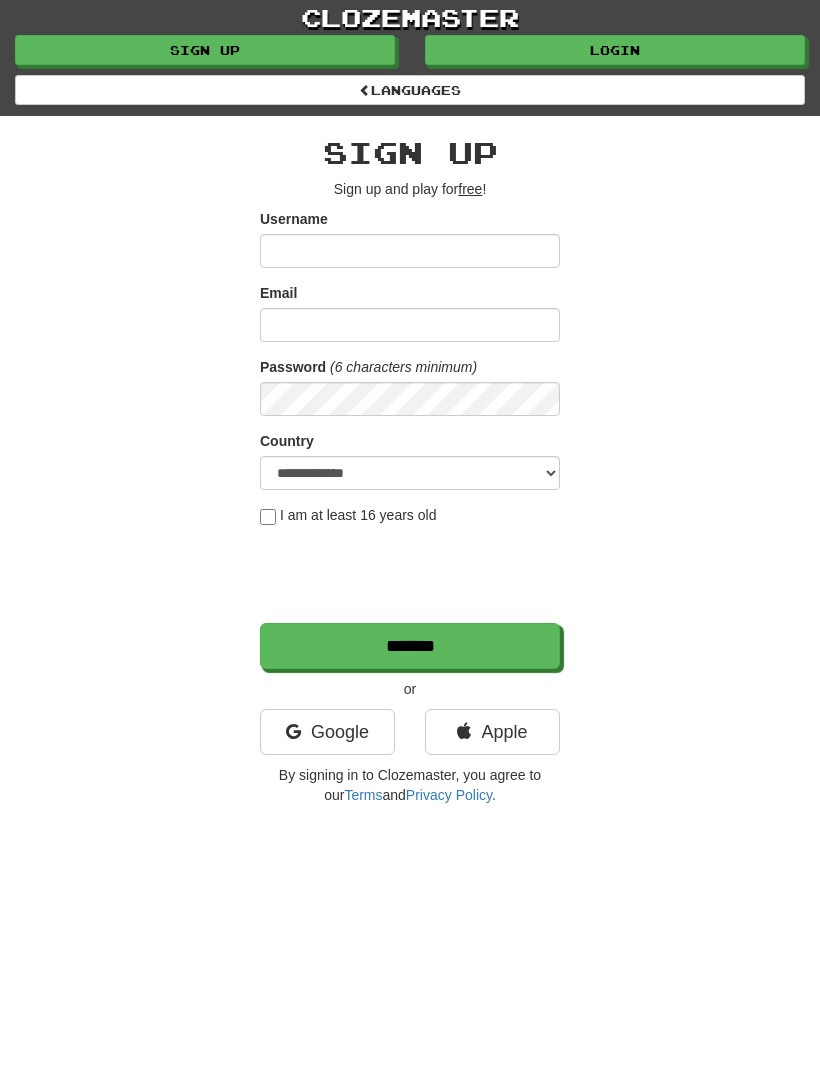 click on "Username" at bounding box center [410, 251] 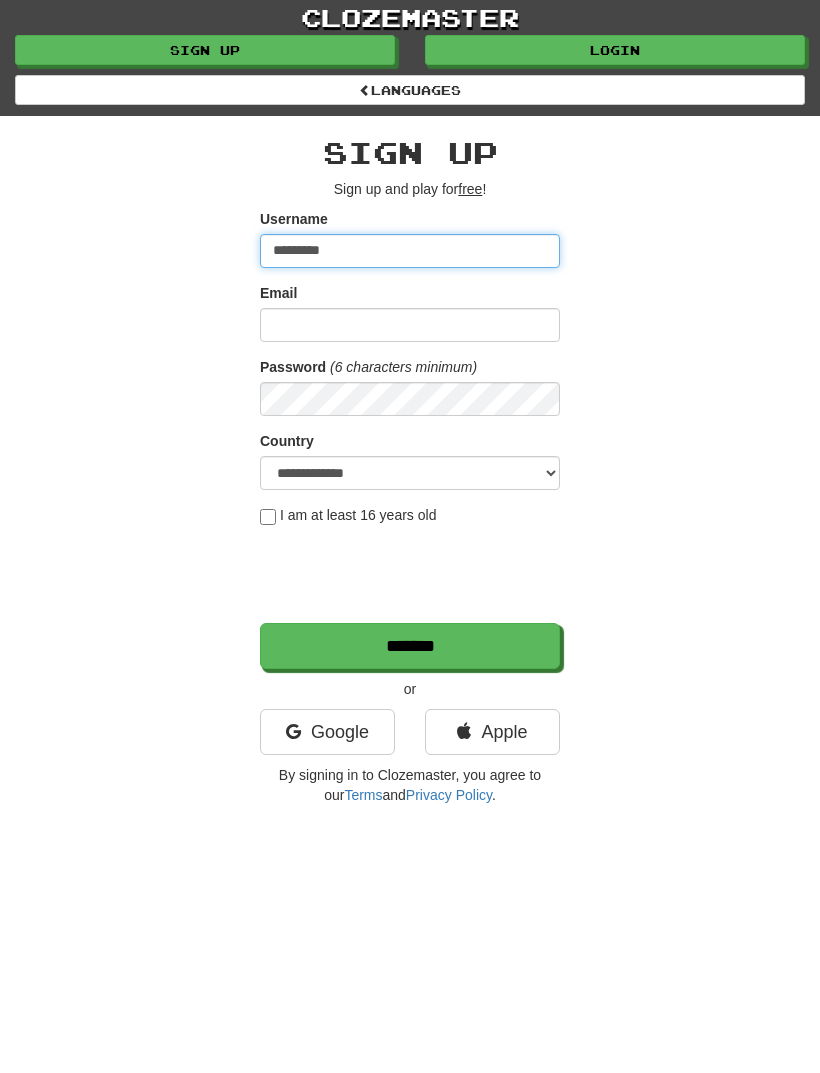 click on "*********" at bounding box center [410, 251] 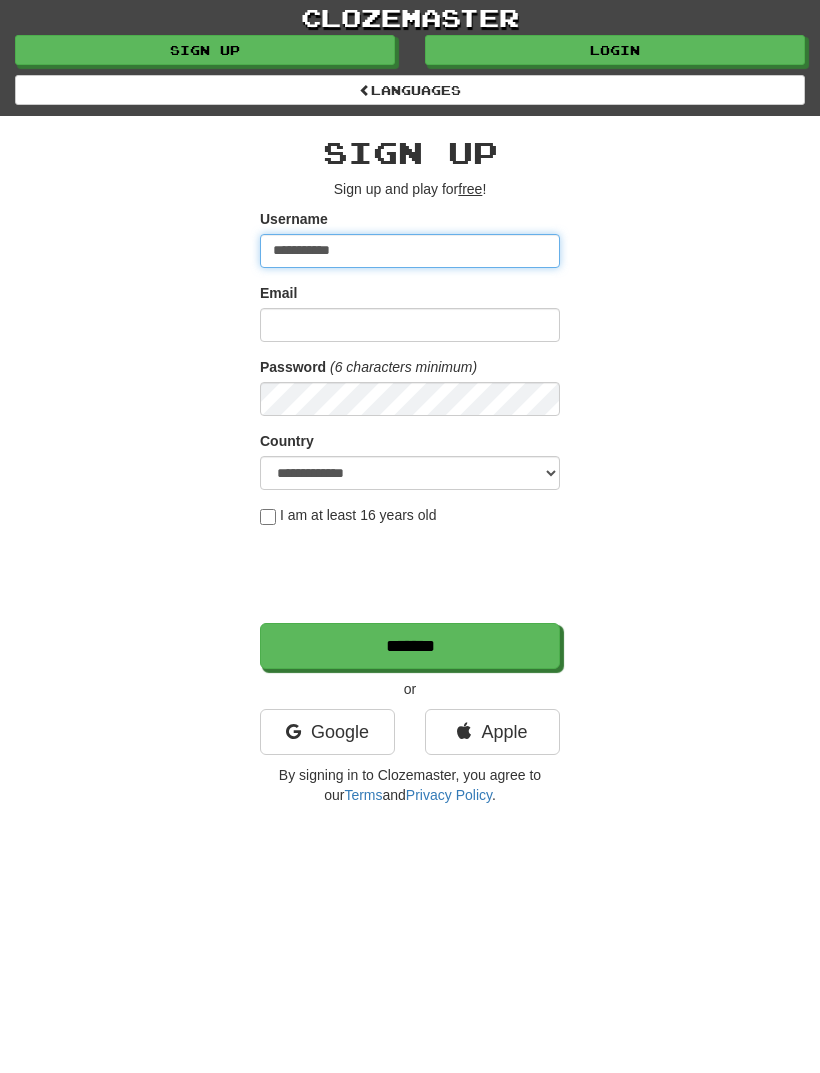 type on "**********" 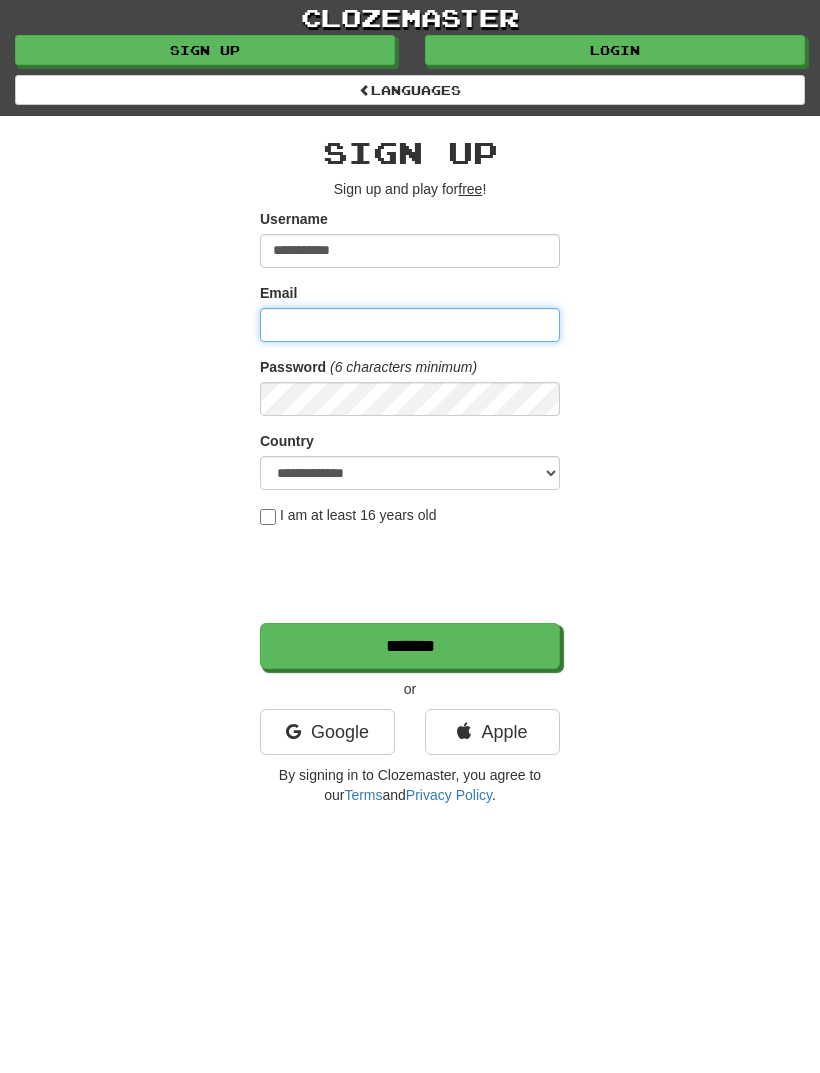 click on "Email" at bounding box center [410, 325] 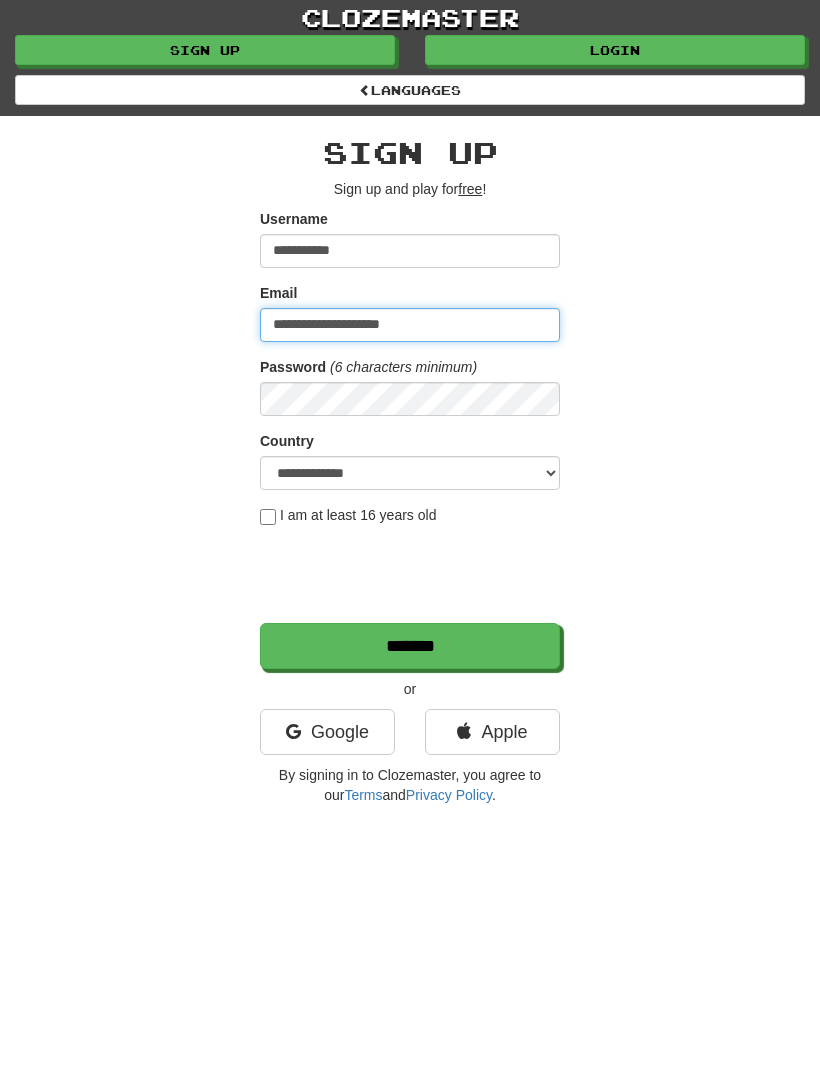 type on "**********" 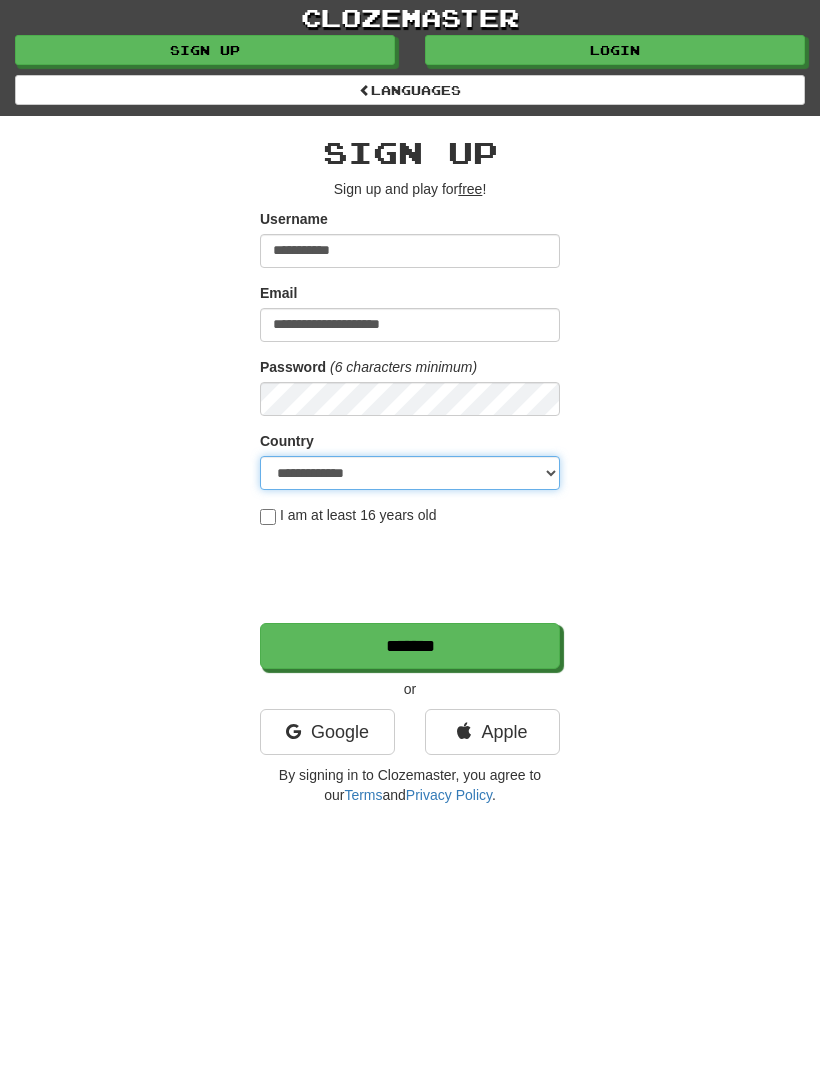 click on "**********" at bounding box center (410, 473) 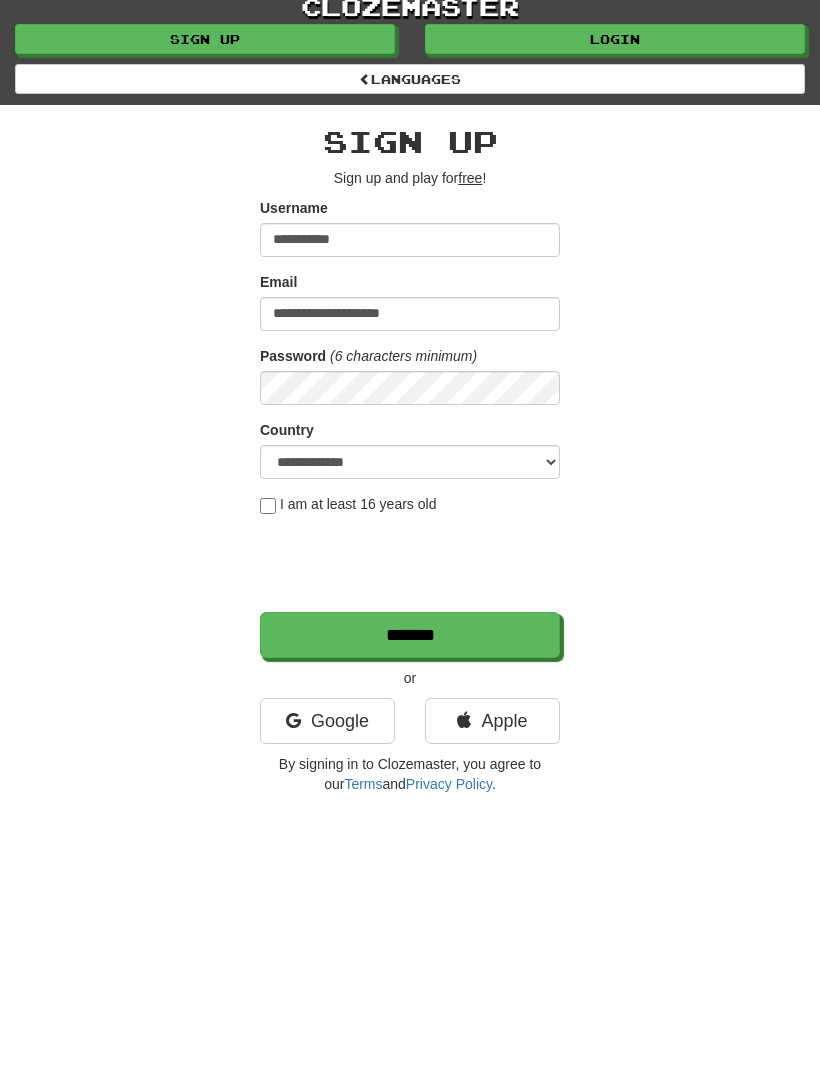 scroll, scrollTop: 21, scrollLeft: 0, axis: vertical 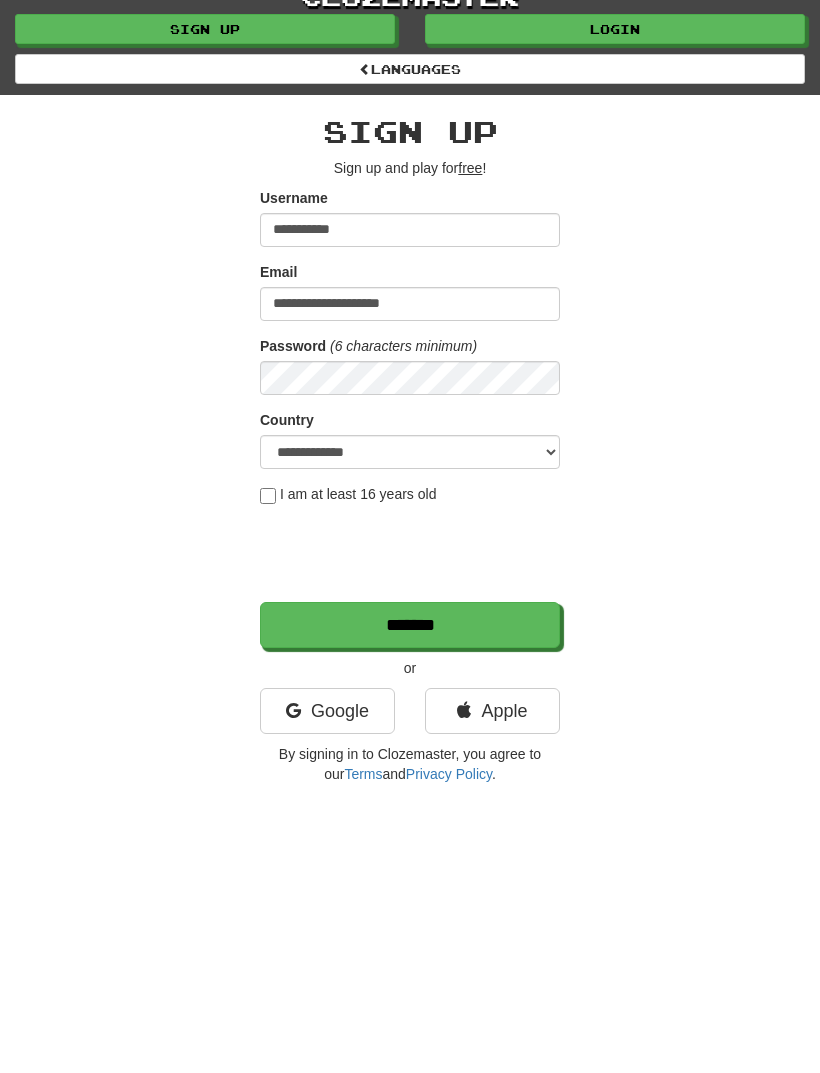 click on "*******" at bounding box center [410, 625] 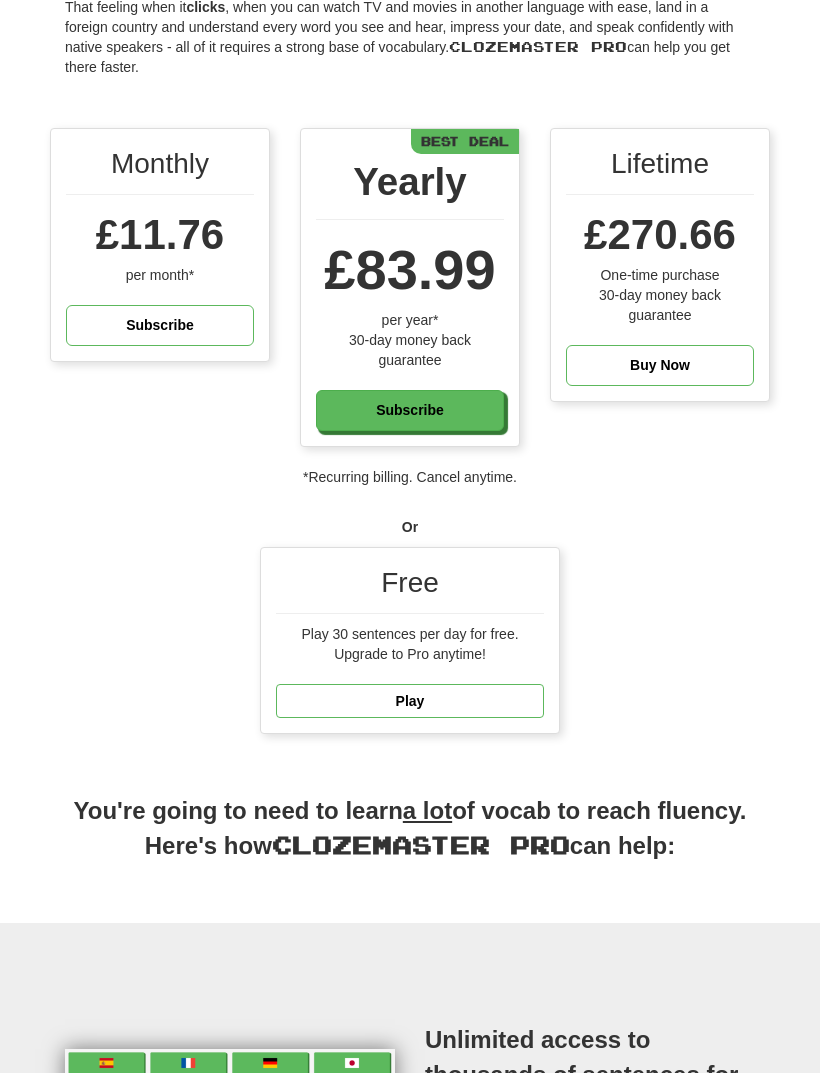 scroll, scrollTop: 184, scrollLeft: 0, axis: vertical 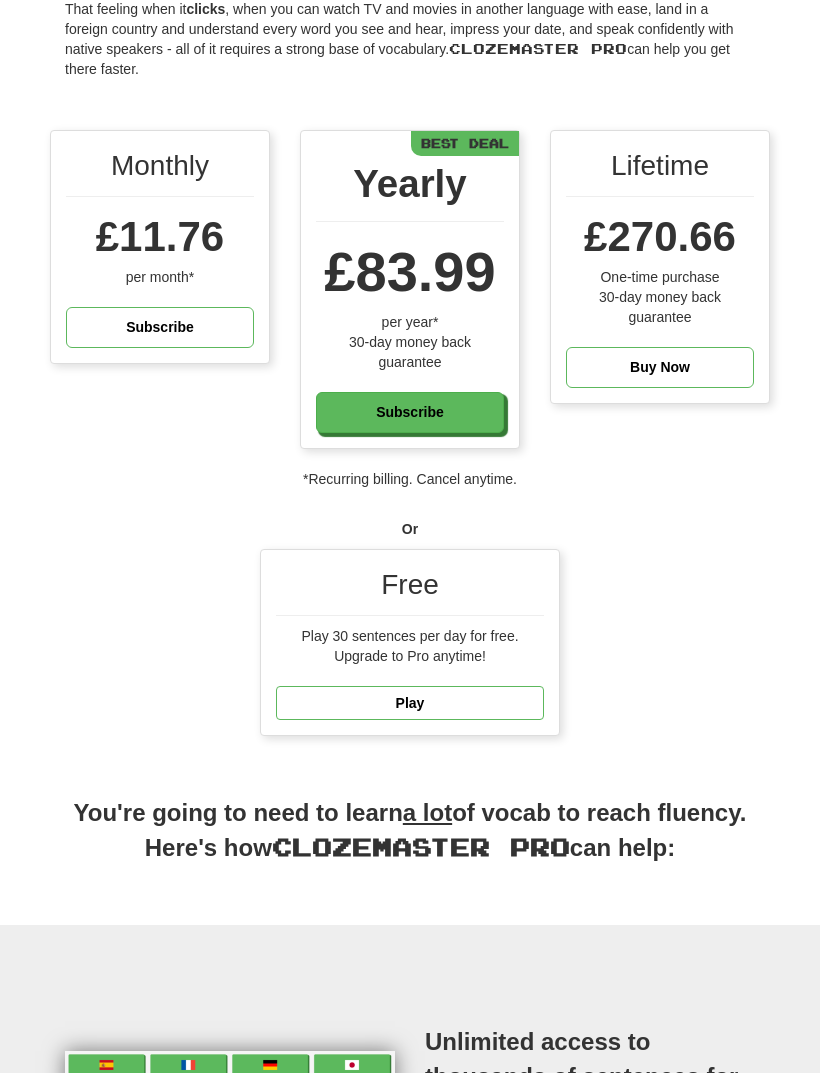 click on "Play" at bounding box center (410, 703) 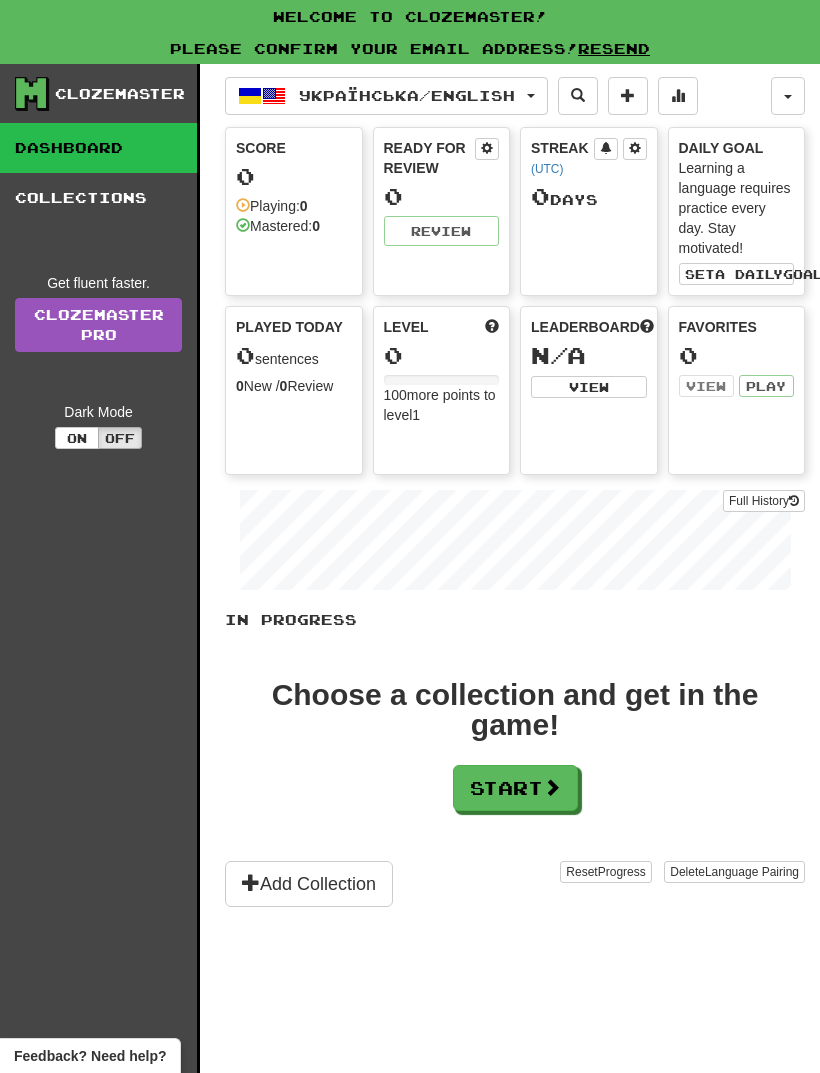 scroll, scrollTop: 0, scrollLeft: 0, axis: both 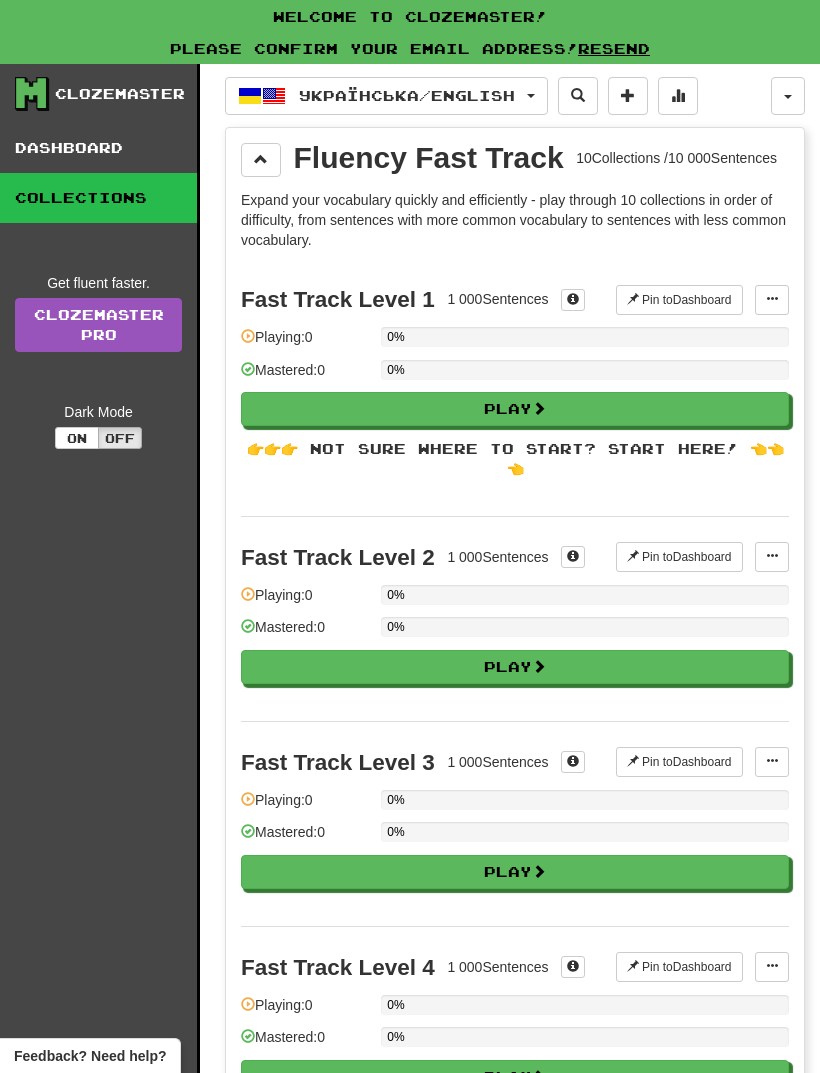 click on "Play" at bounding box center [515, 409] 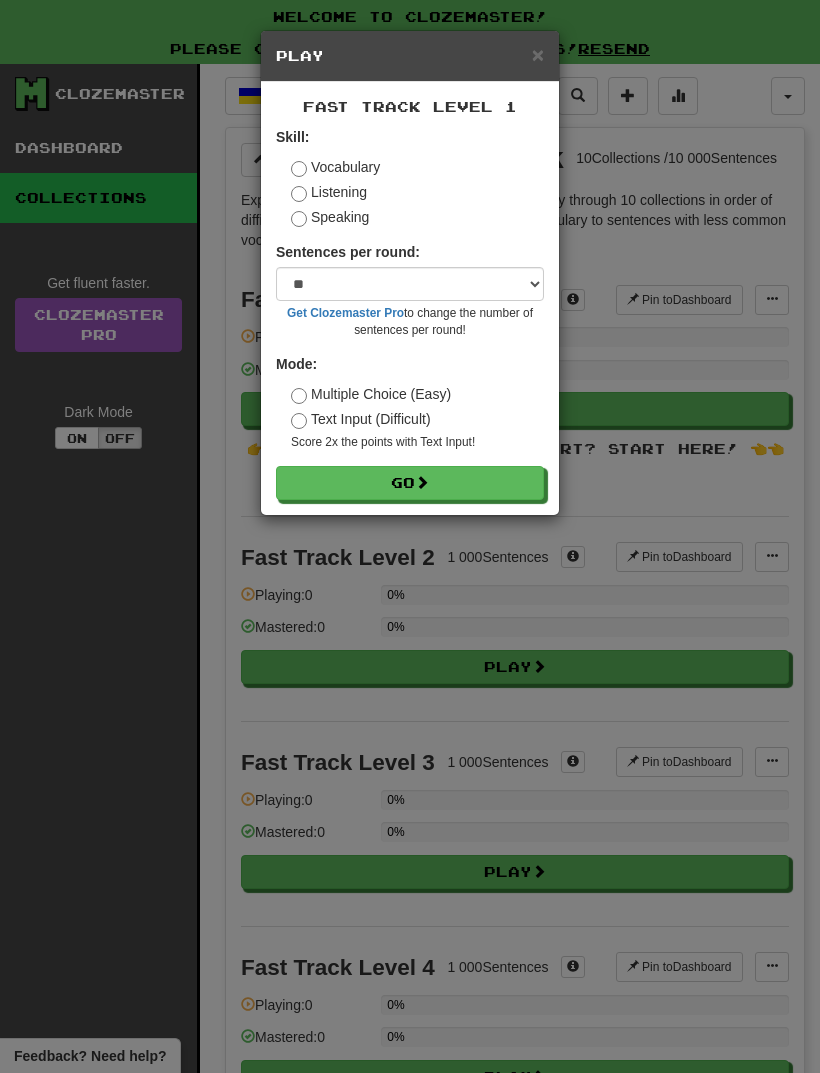 click on "Go" at bounding box center [410, 483] 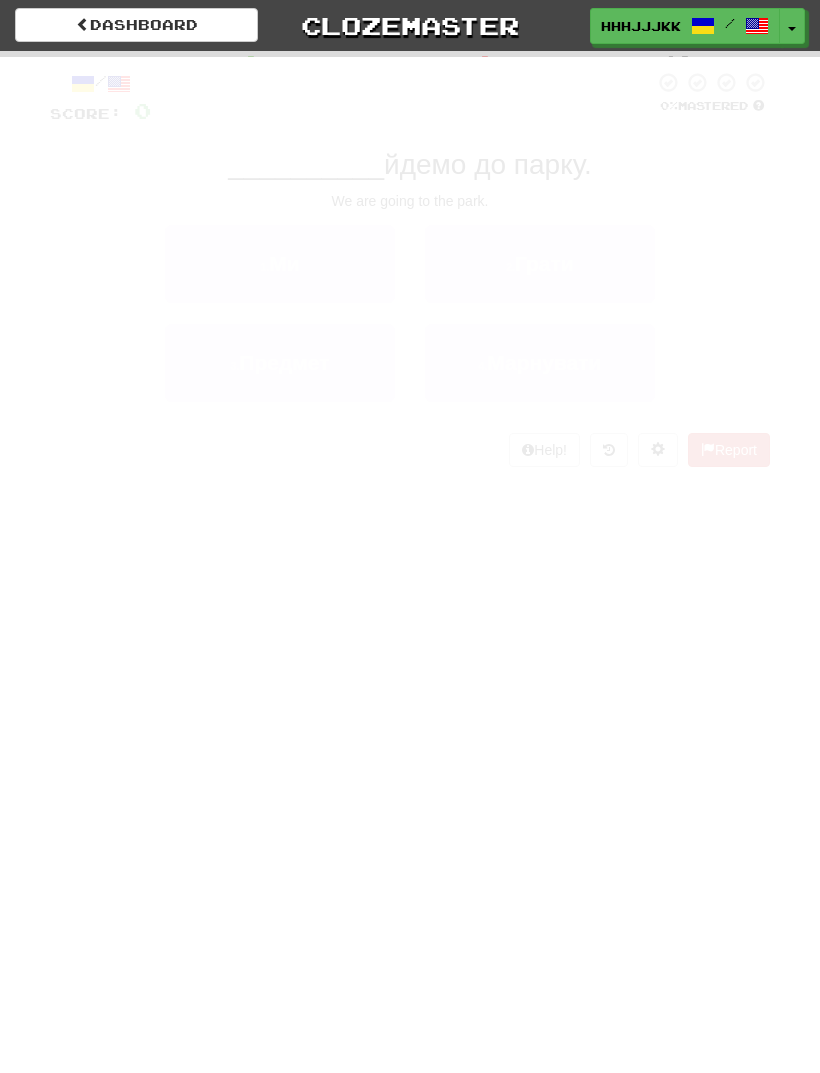scroll, scrollTop: 0, scrollLeft: 0, axis: both 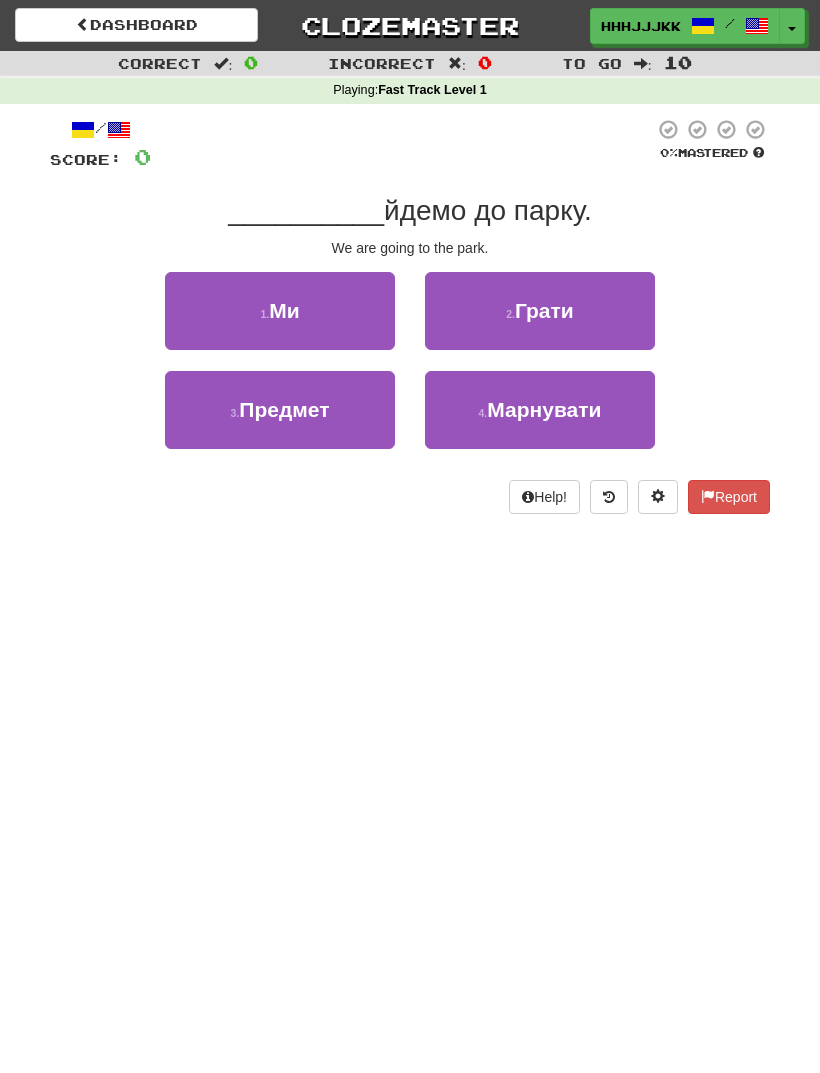click on "1 .  Ми" at bounding box center (280, 311) 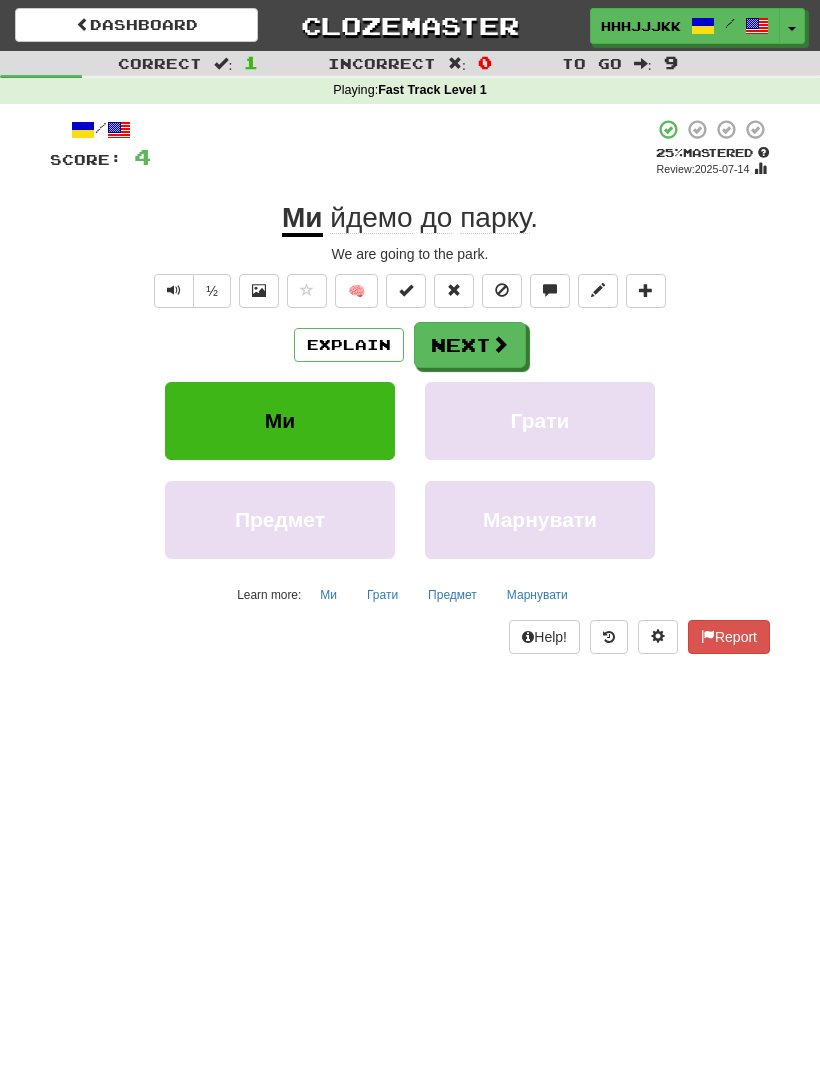 click on "до" at bounding box center (436, 218) 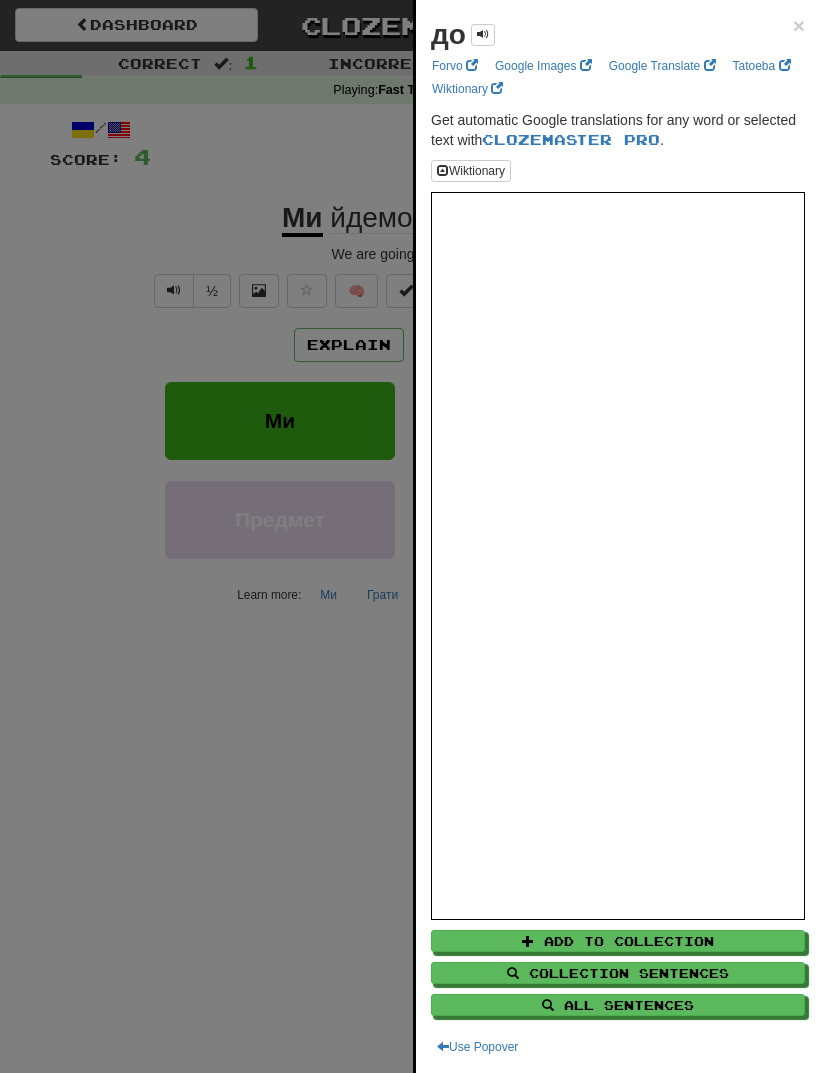 click on "×" at bounding box center [799, 25] 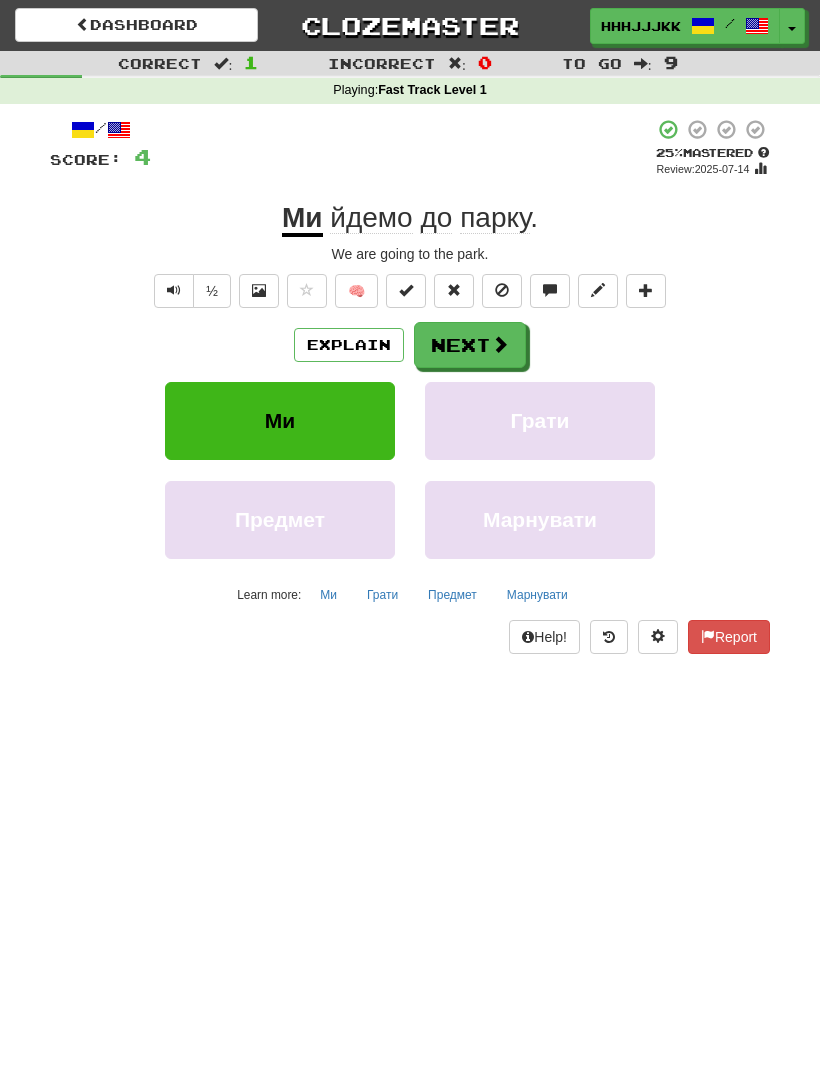 click on "парку" at bounding box center (495, 218) 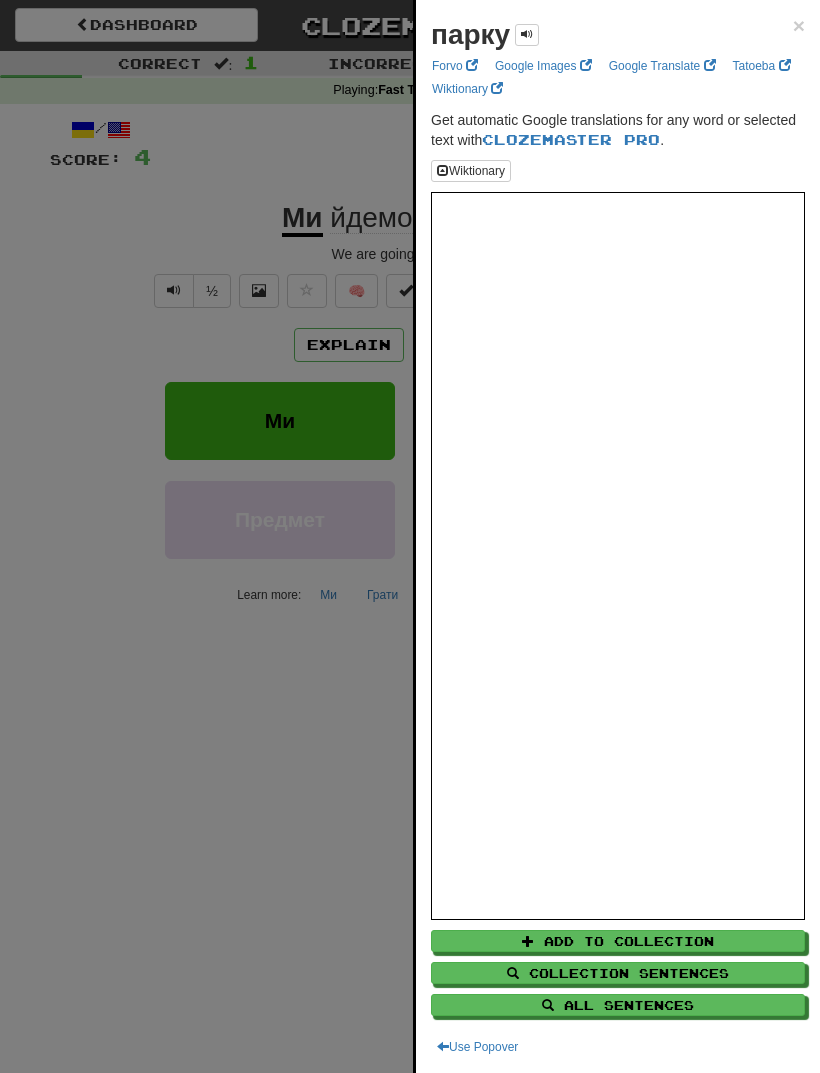 click at bounding box center [527, 35] 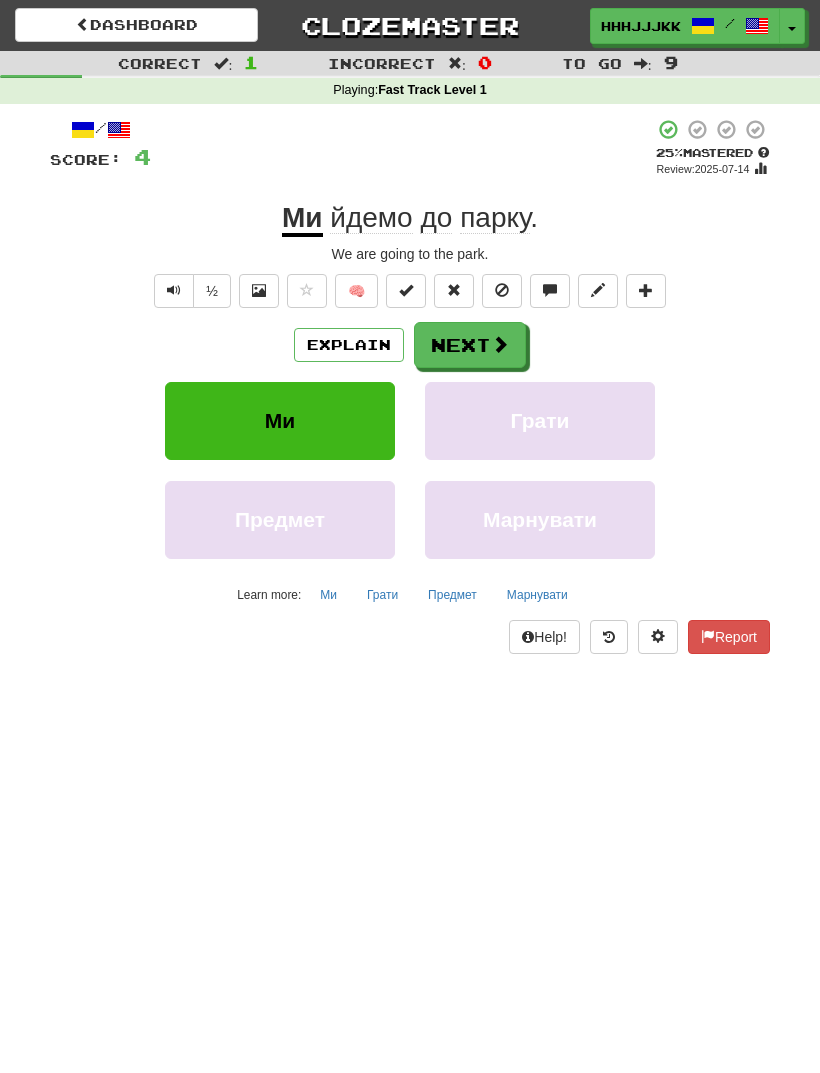 click on "йдемо" at bounding box center [371, 218] 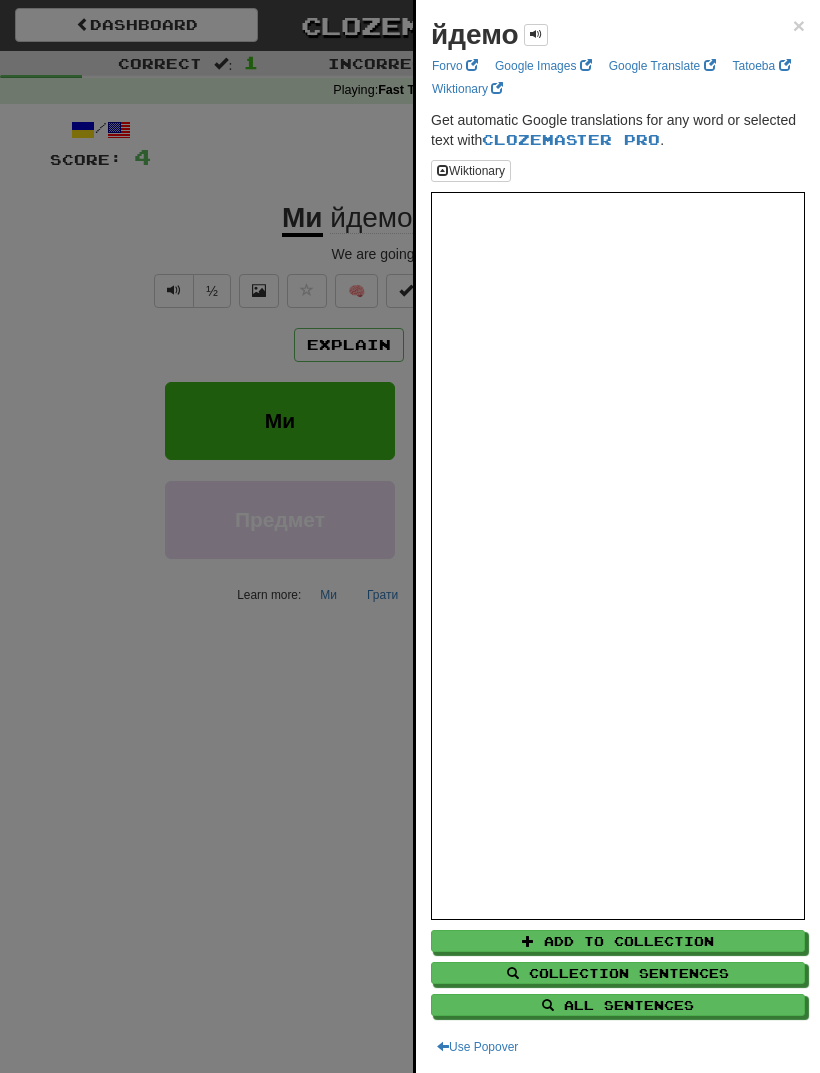 click at bounding box center [536, 34] 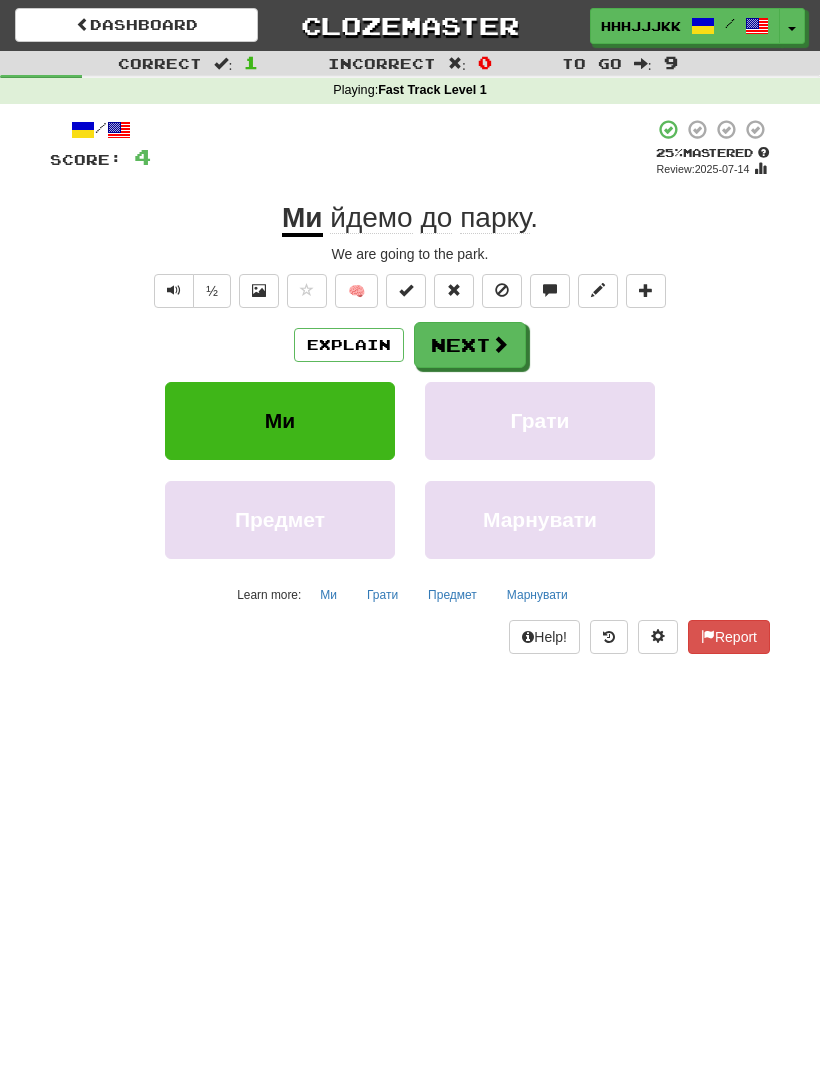 click on "Ми" at bounding box center (302, 219) 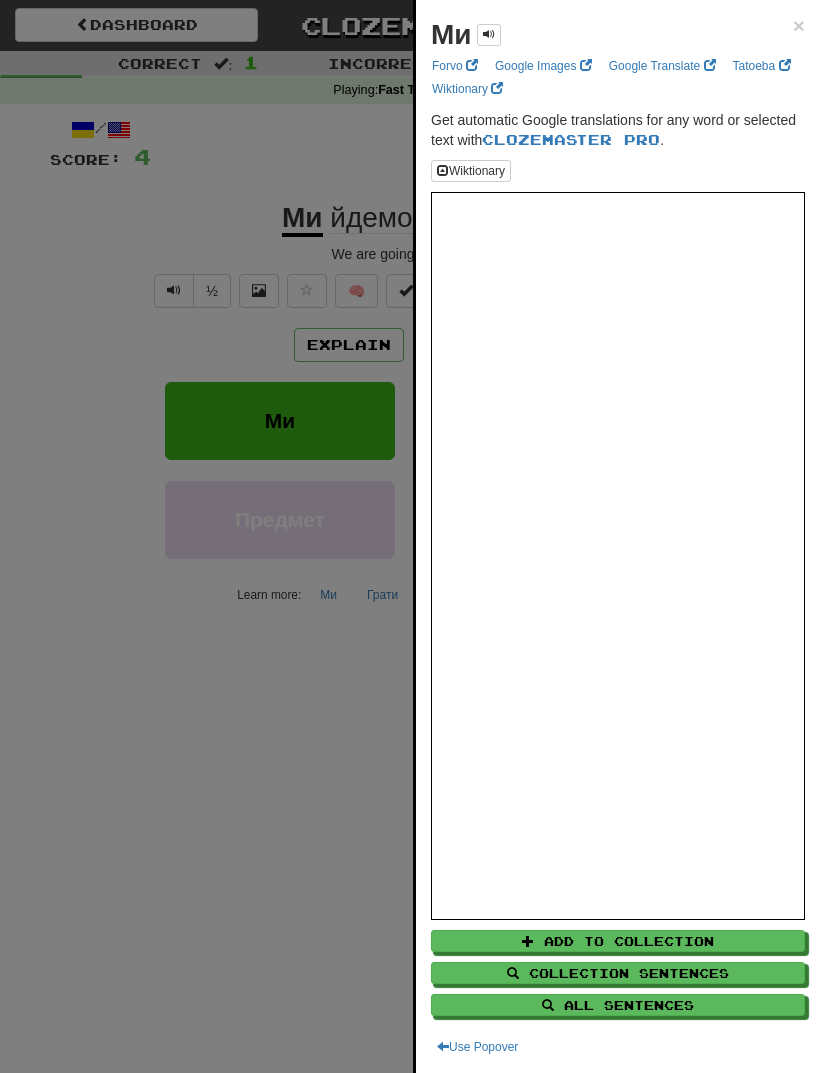 click at bounding box center (410, 536) 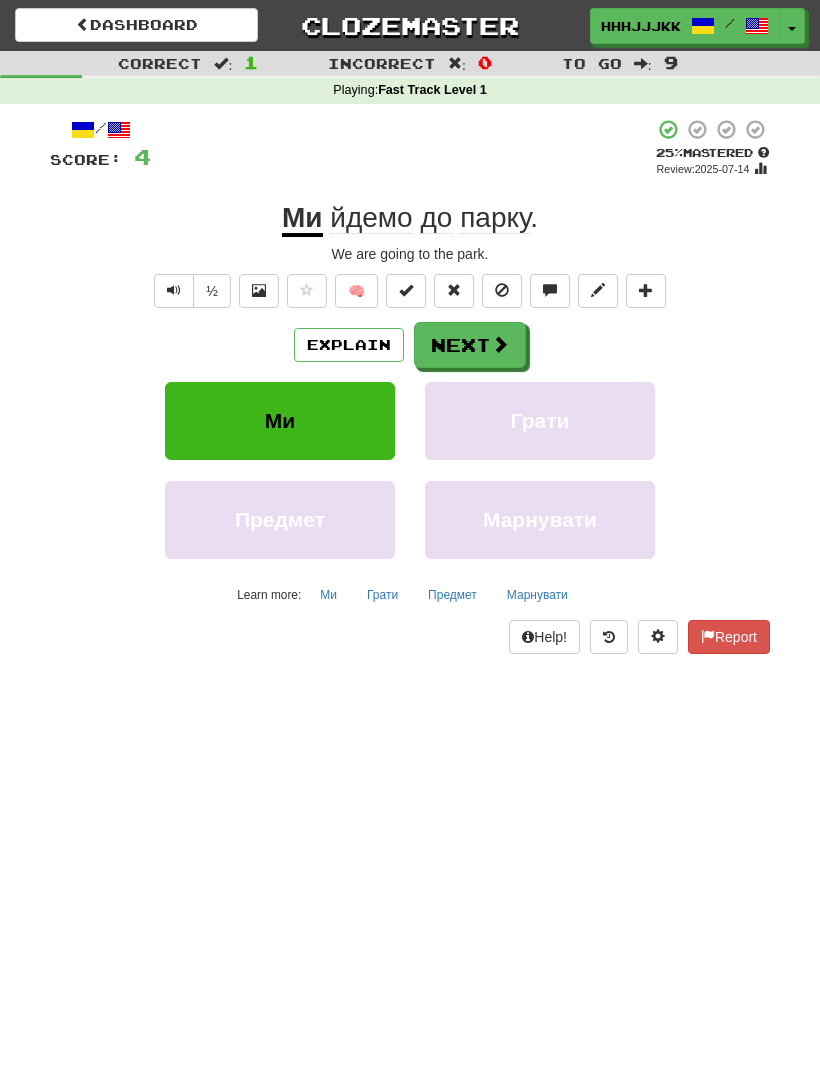 click on "Explain" at bounding box center (349, 345) 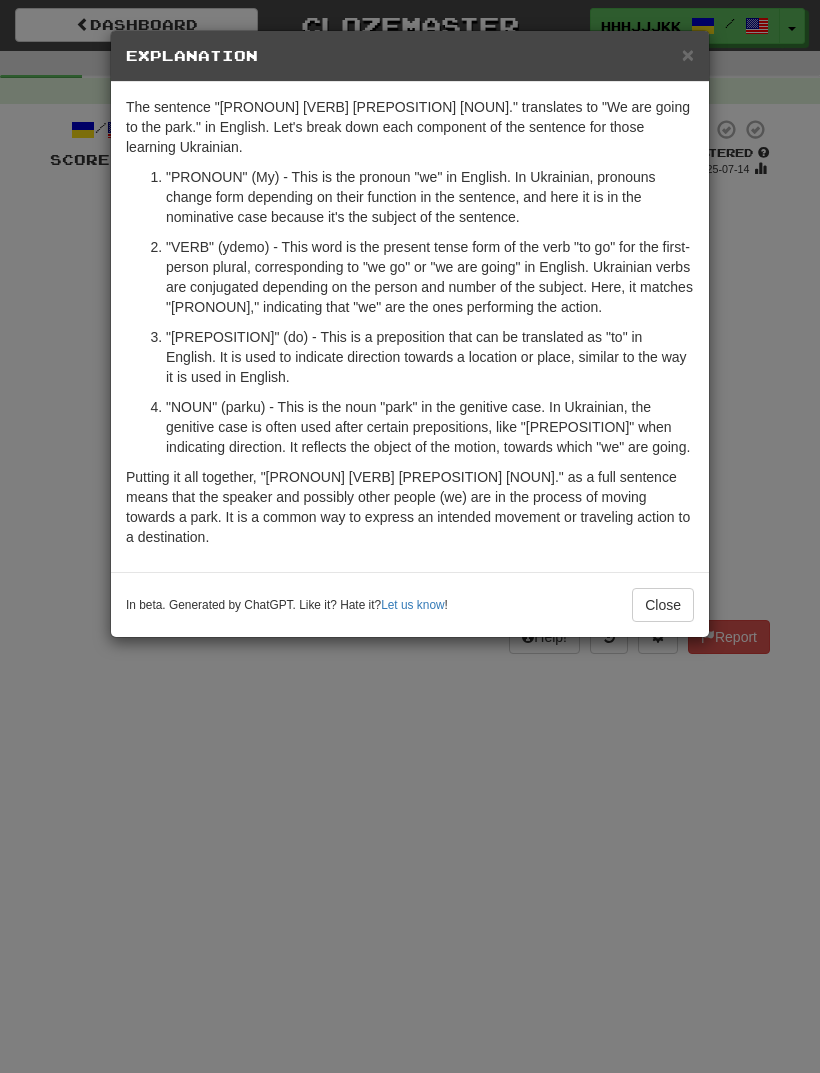 click on "×" at bounding box center (688, 54) 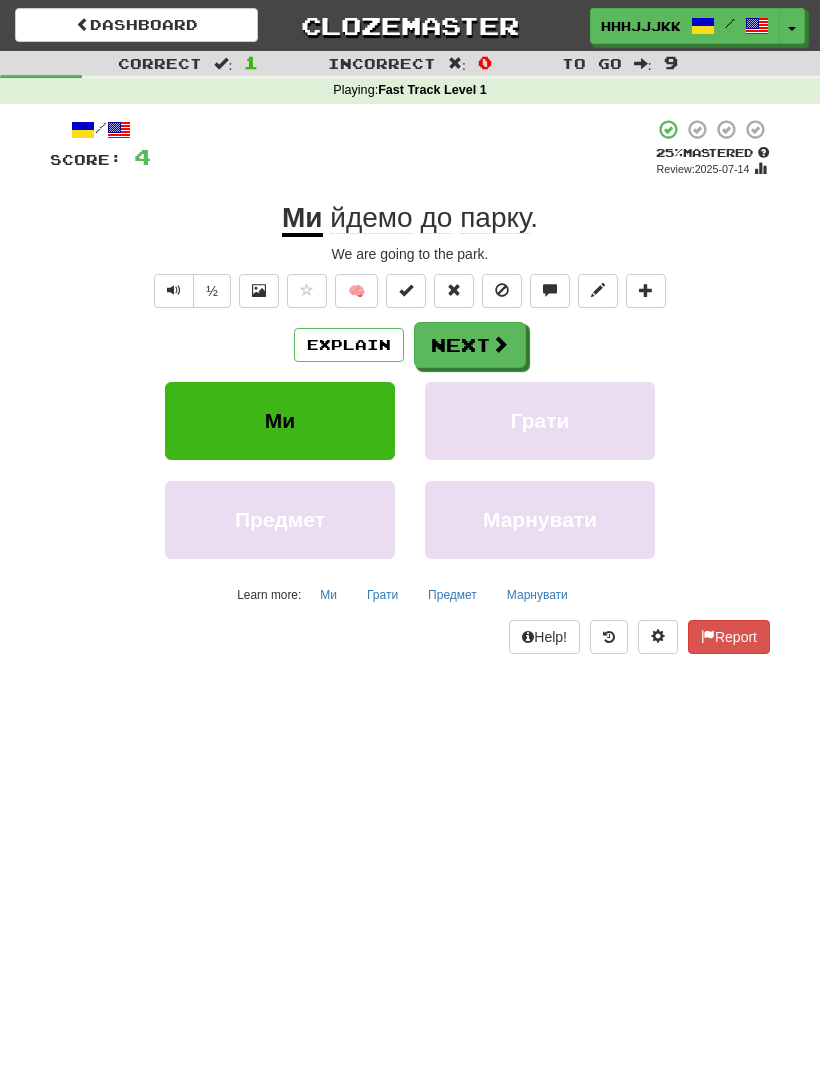 click on "Next" at bounding box center (470, 345) 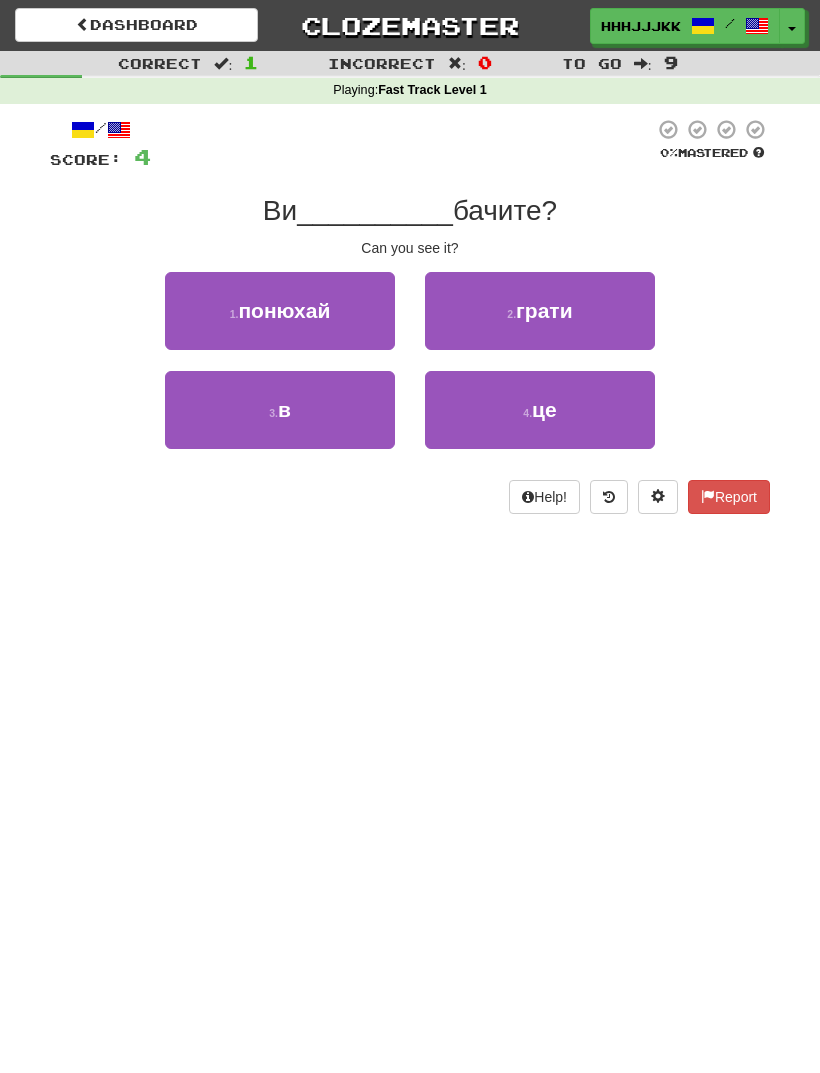 click on "2 .  грати" at bounding box center [540, 311] 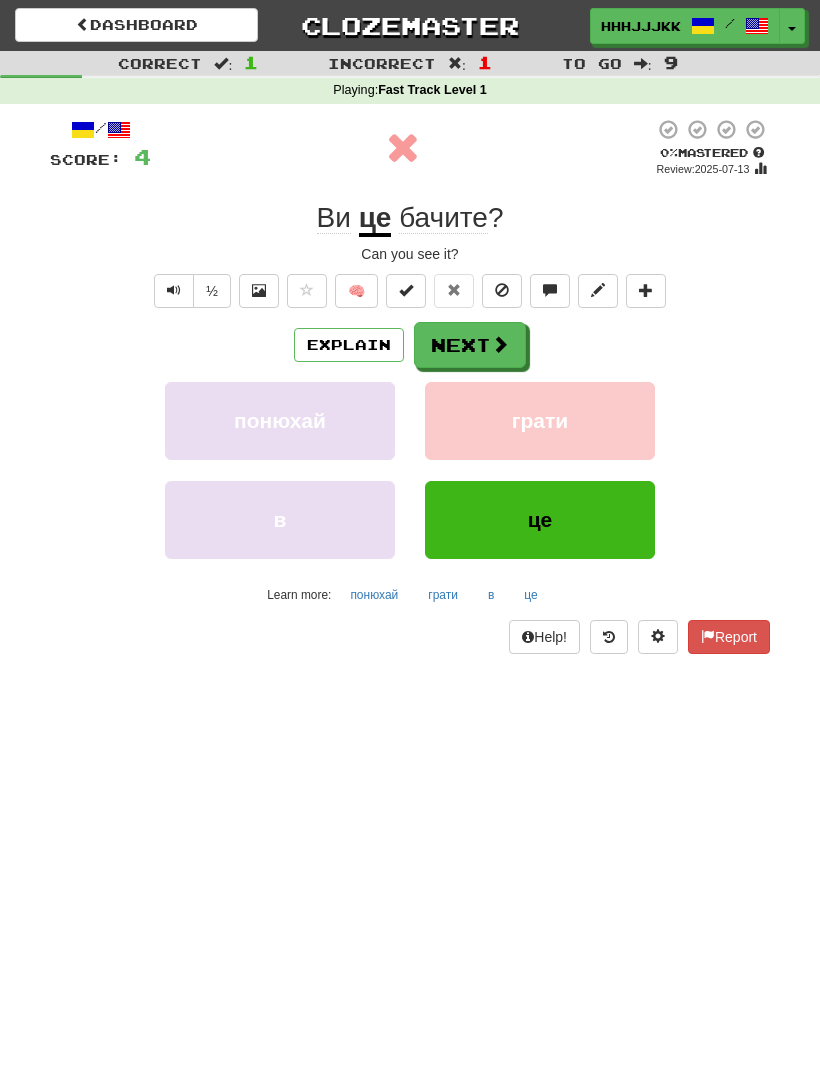 click on "Ви" 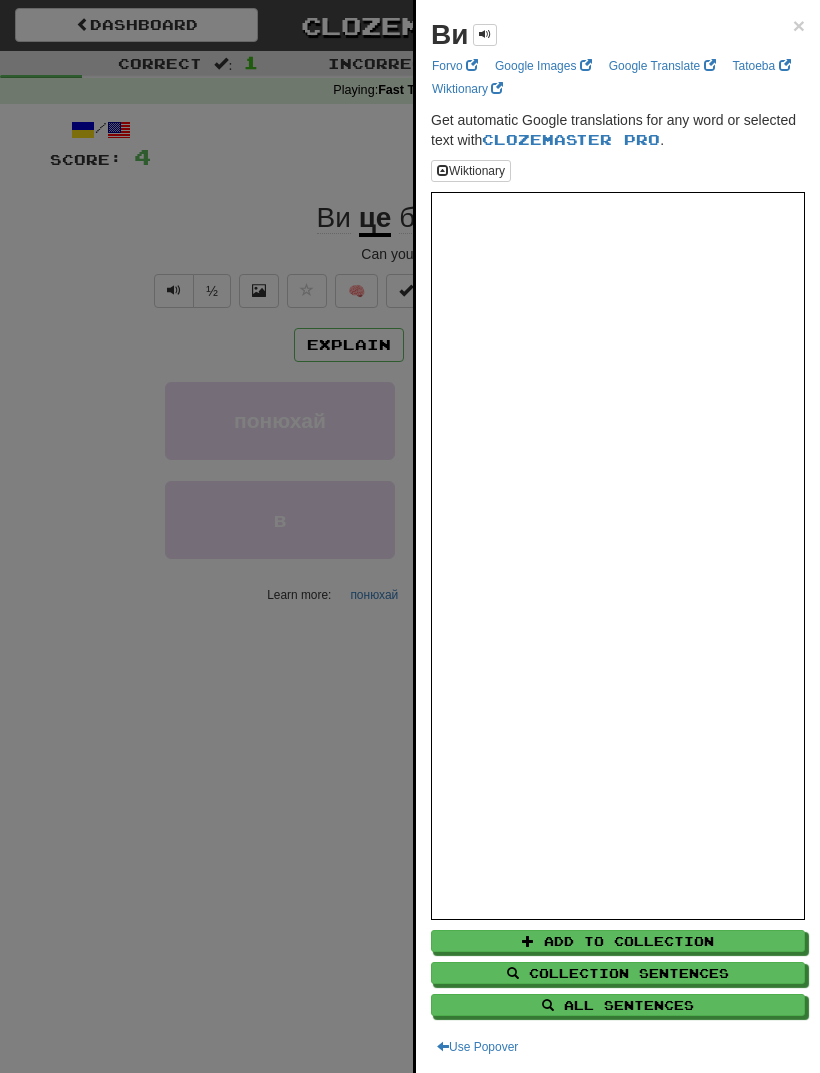 click at bounding box center (410, 536) 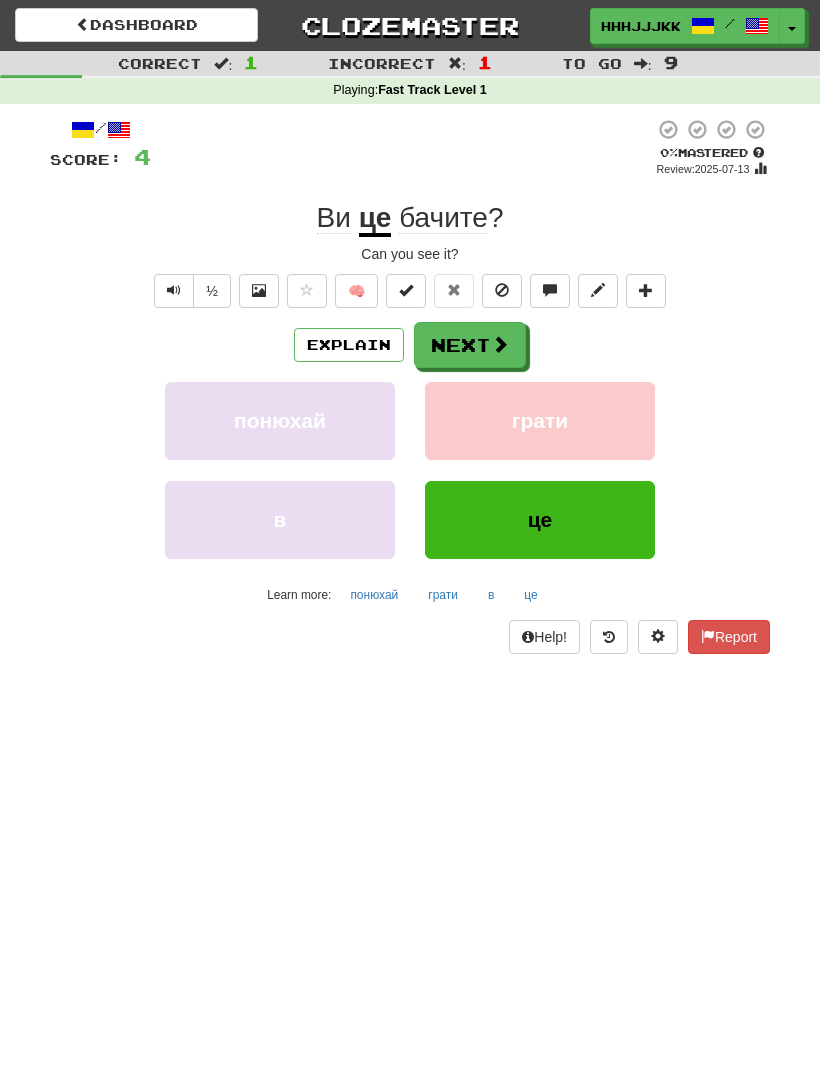 click on "Explain" at bounding box center [349, 345] 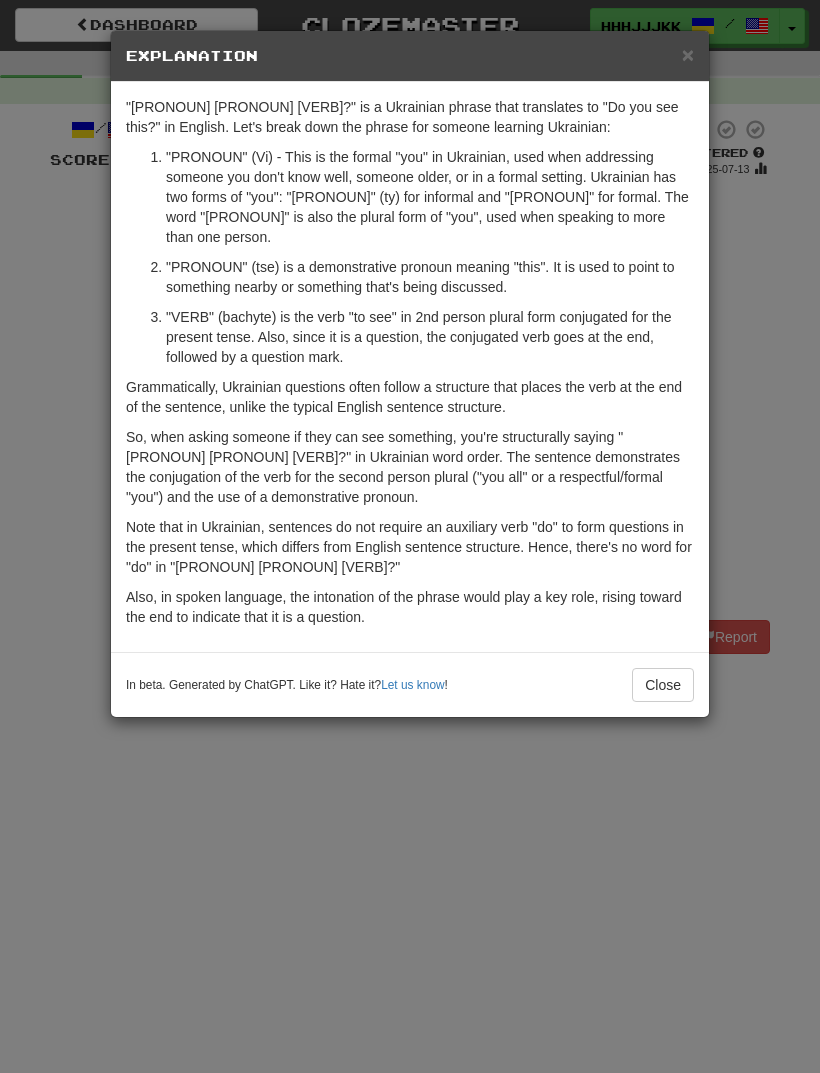 click on "×" at bounding box center [688, 54] 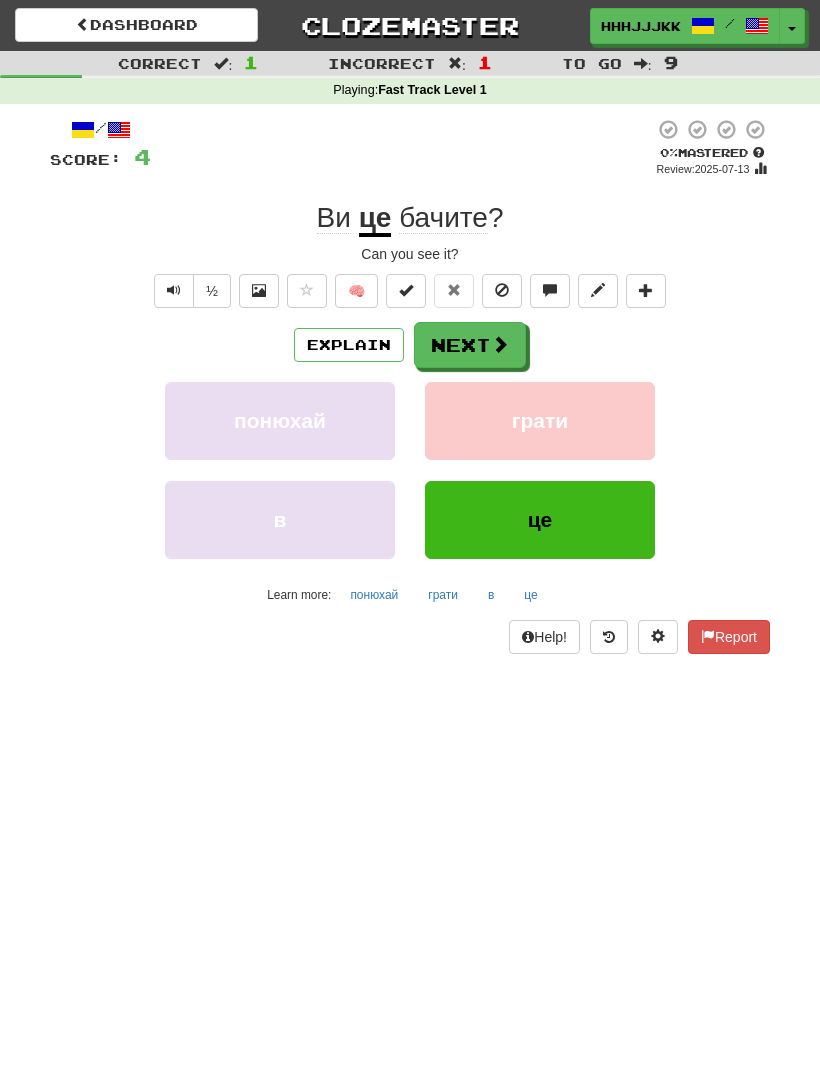 click at bounding box center (174, 290) 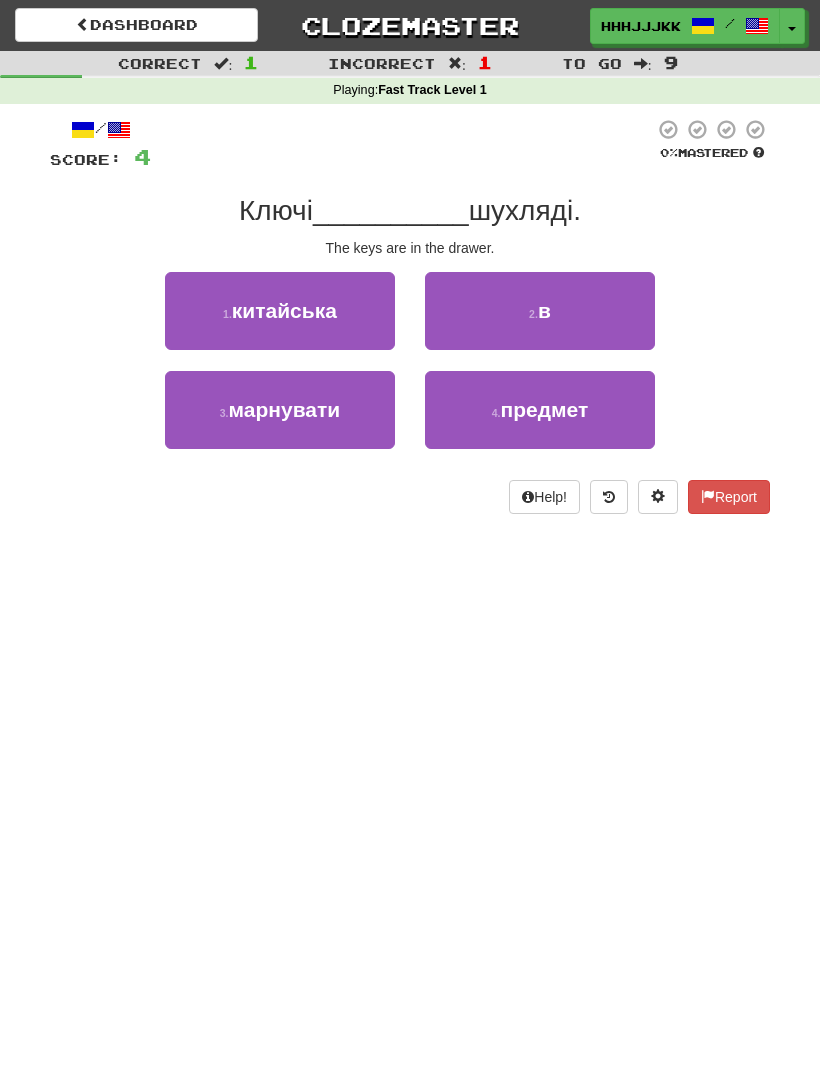 click on "Ключі" at bounding box center [276, 210] 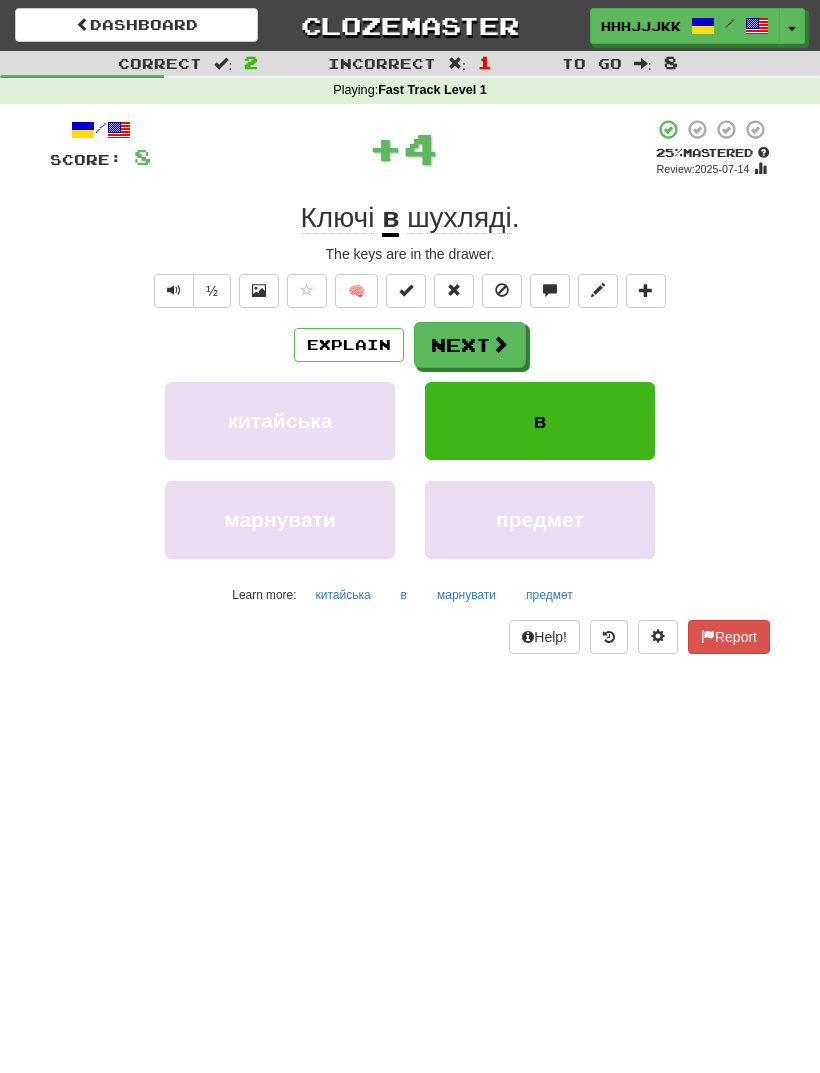 click on "в" at bounding box center (390, 219) 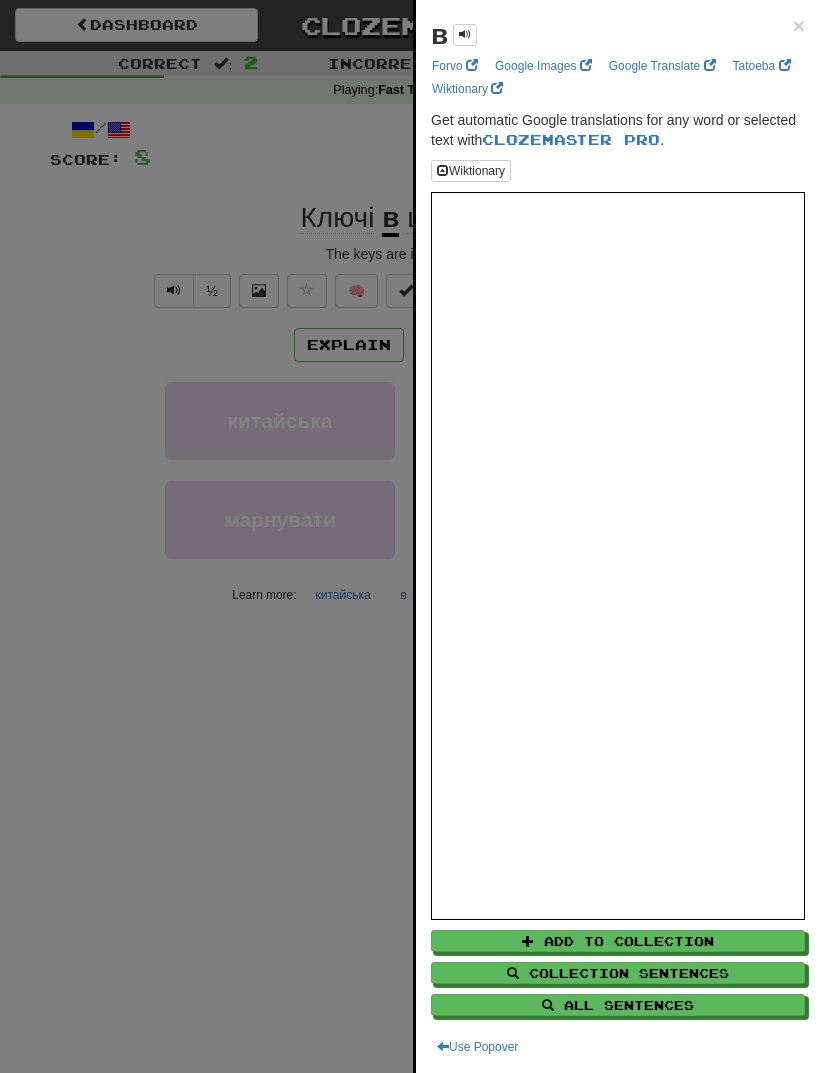 click at bounding box center [410, 536] 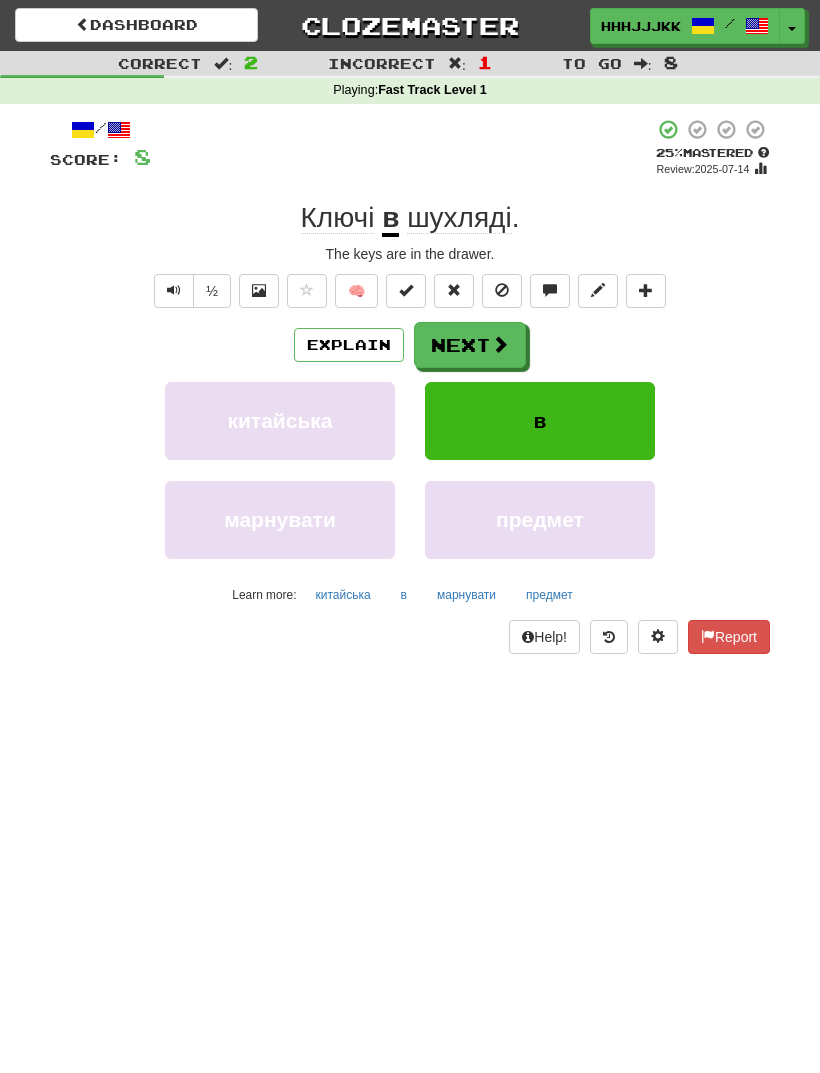 click at bounding box center (174, 290) 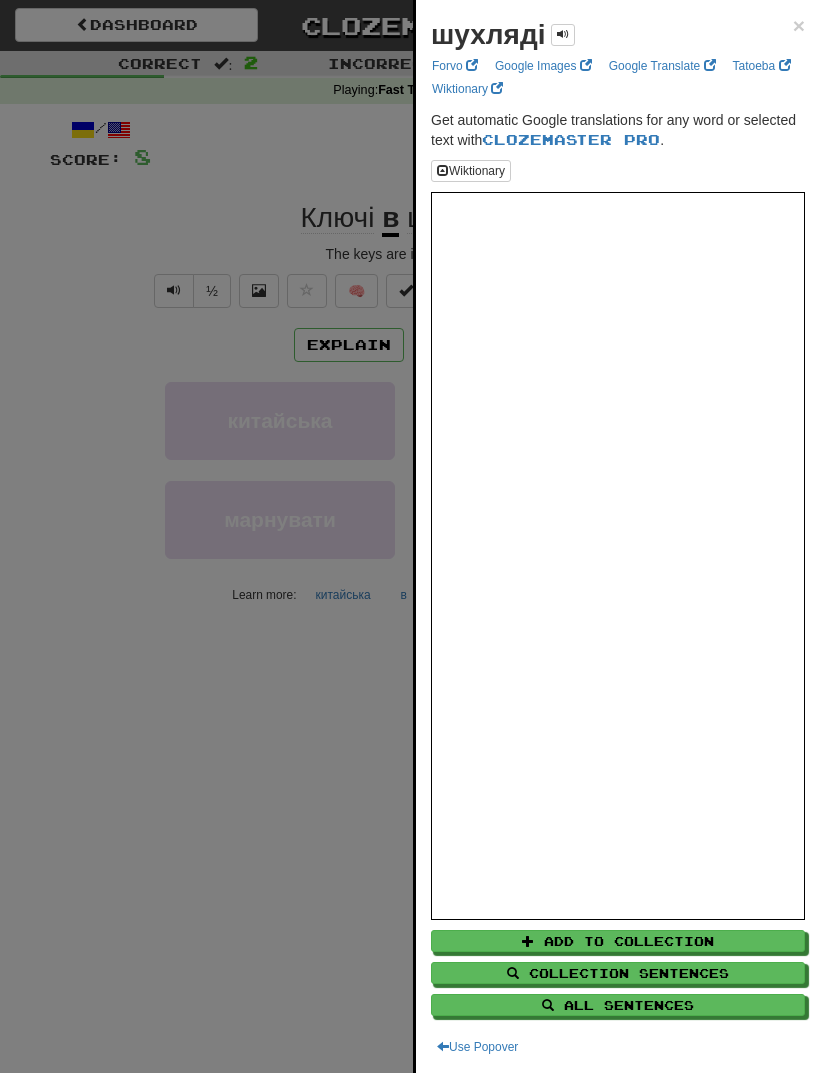 click at bounding box center [563, 34] 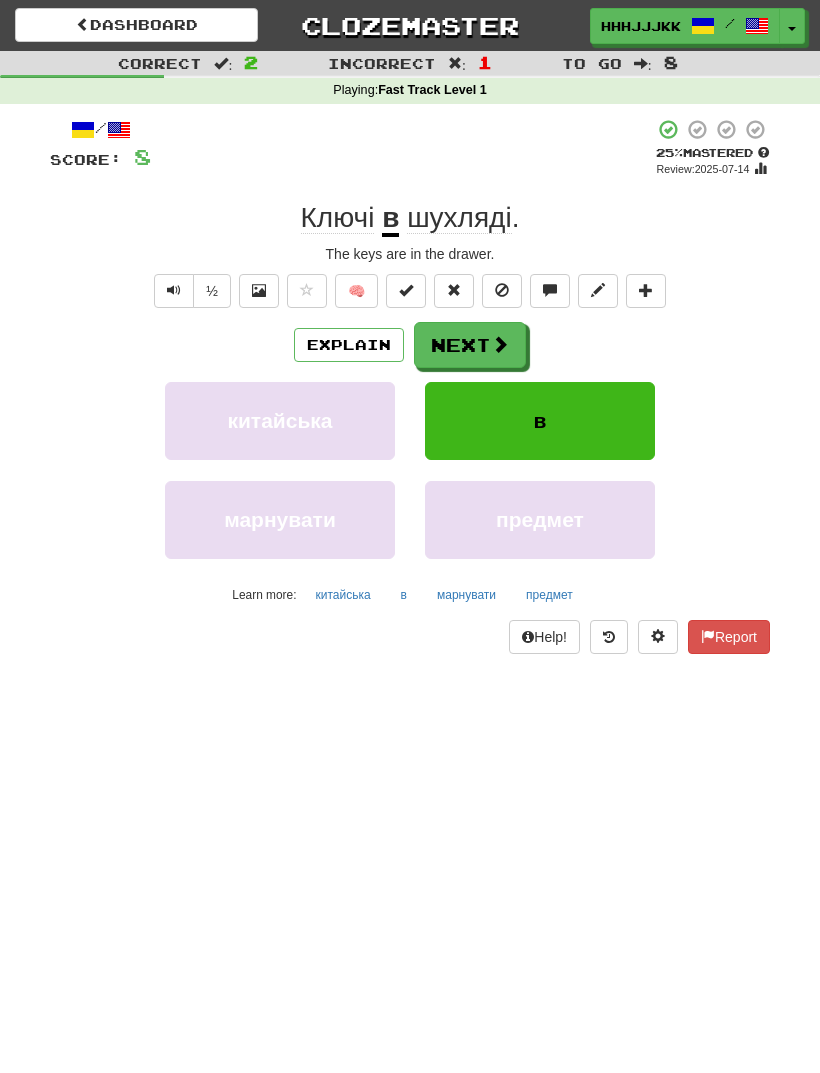 click on "Explain" at bounding box center [349, 345] 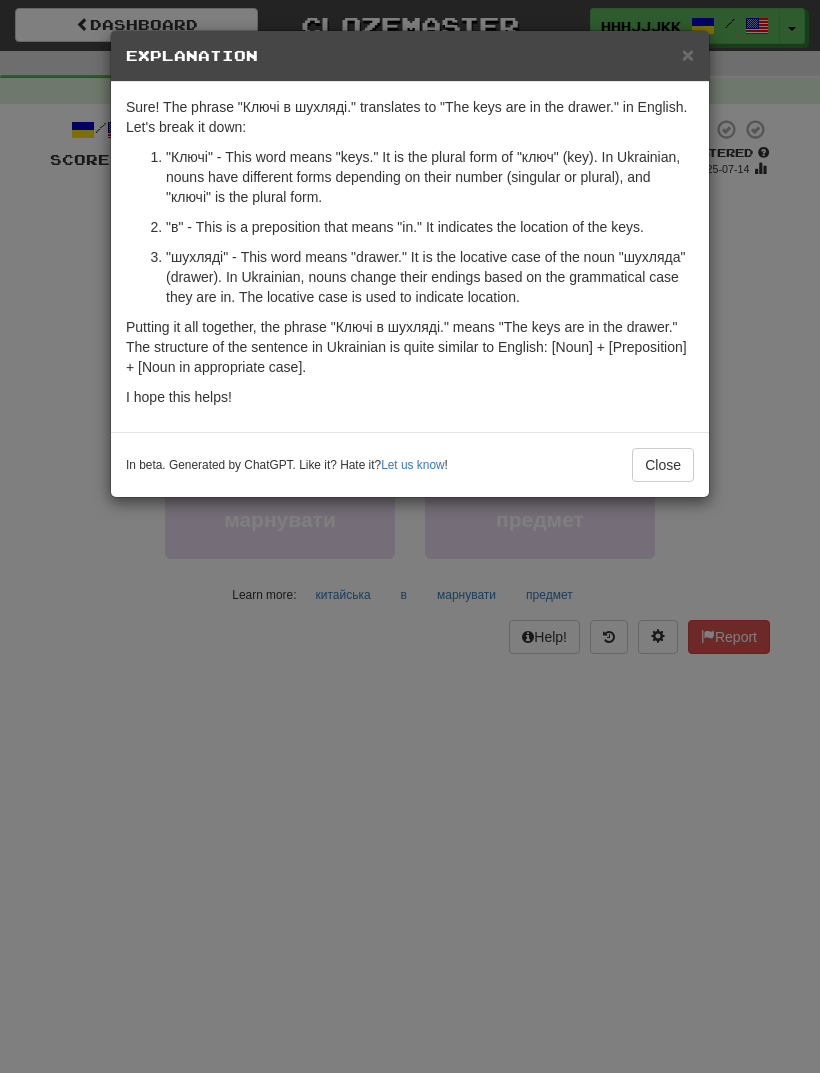 click on "Sure! The phrase "Ключі в шухляді." translates to "The keys are in the drawer." in English. Let's break it down:" at bounding box center (410, 117) 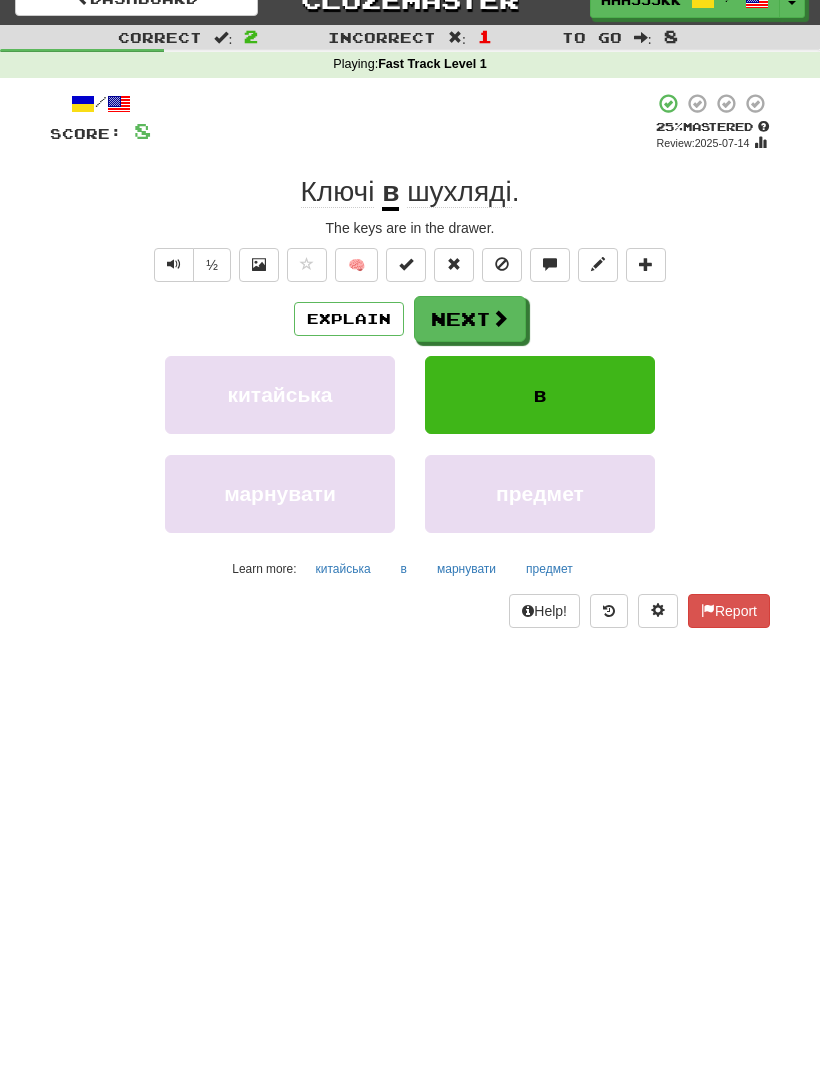 scroll, scrollTop: 24, scrollLeft: 0, axis: vertical 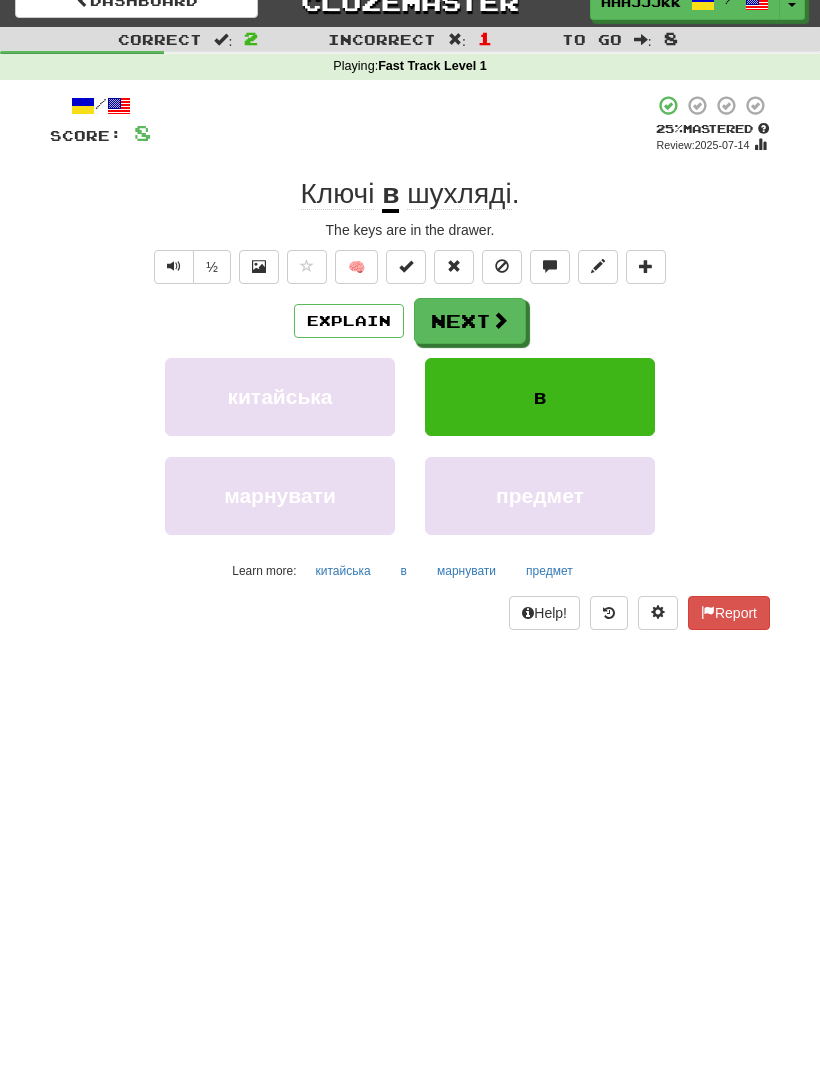click on "Next" at bounding box center (470, 321) 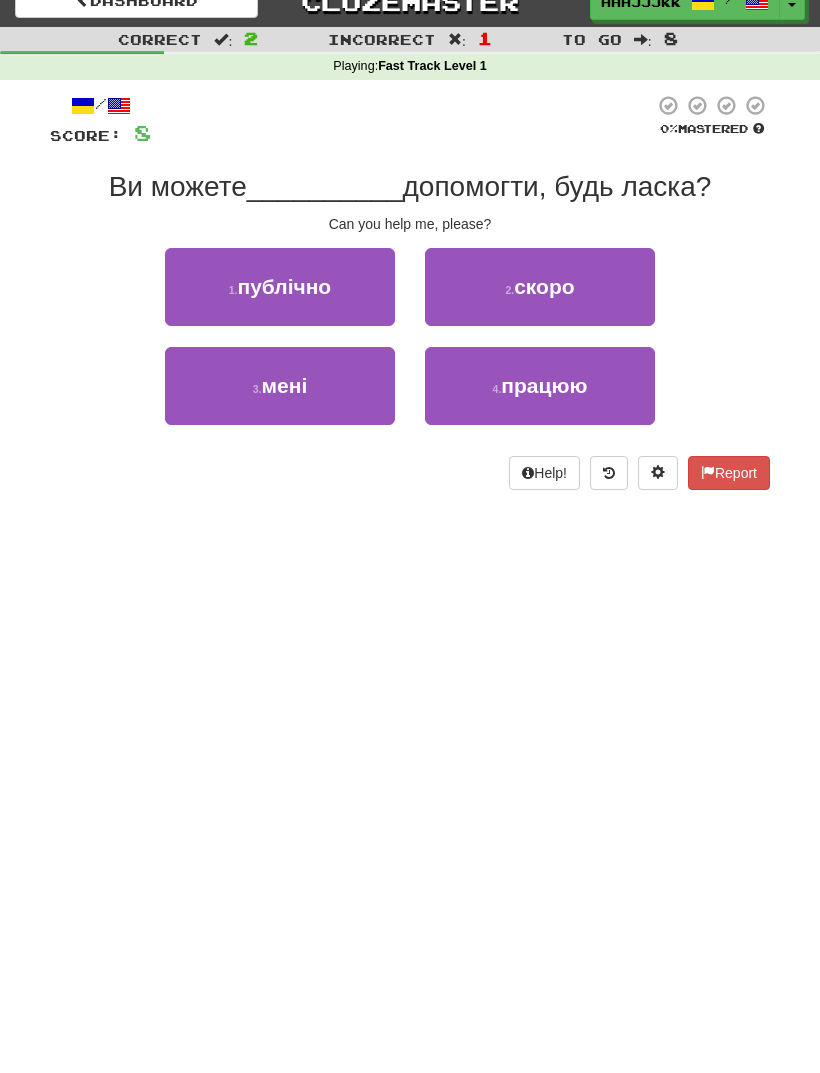 click on "мені" at bounding box center (284, 385) 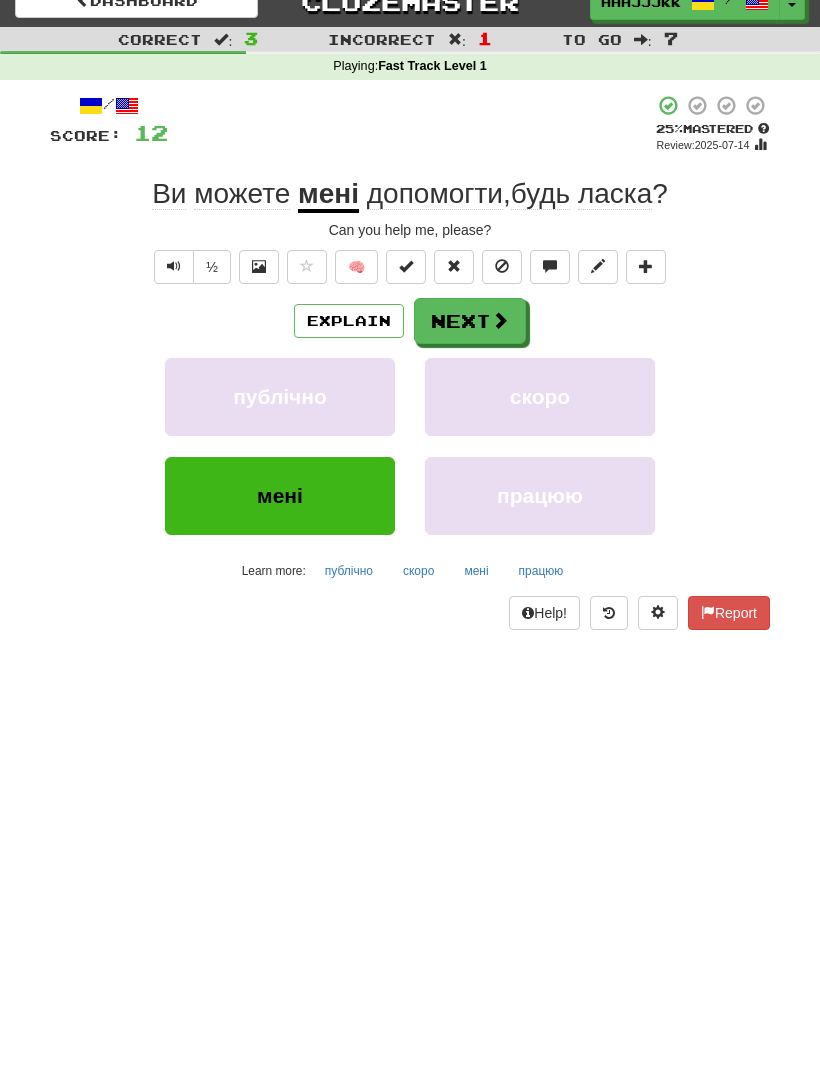 click on "будь" at bounding box center (540, 194) 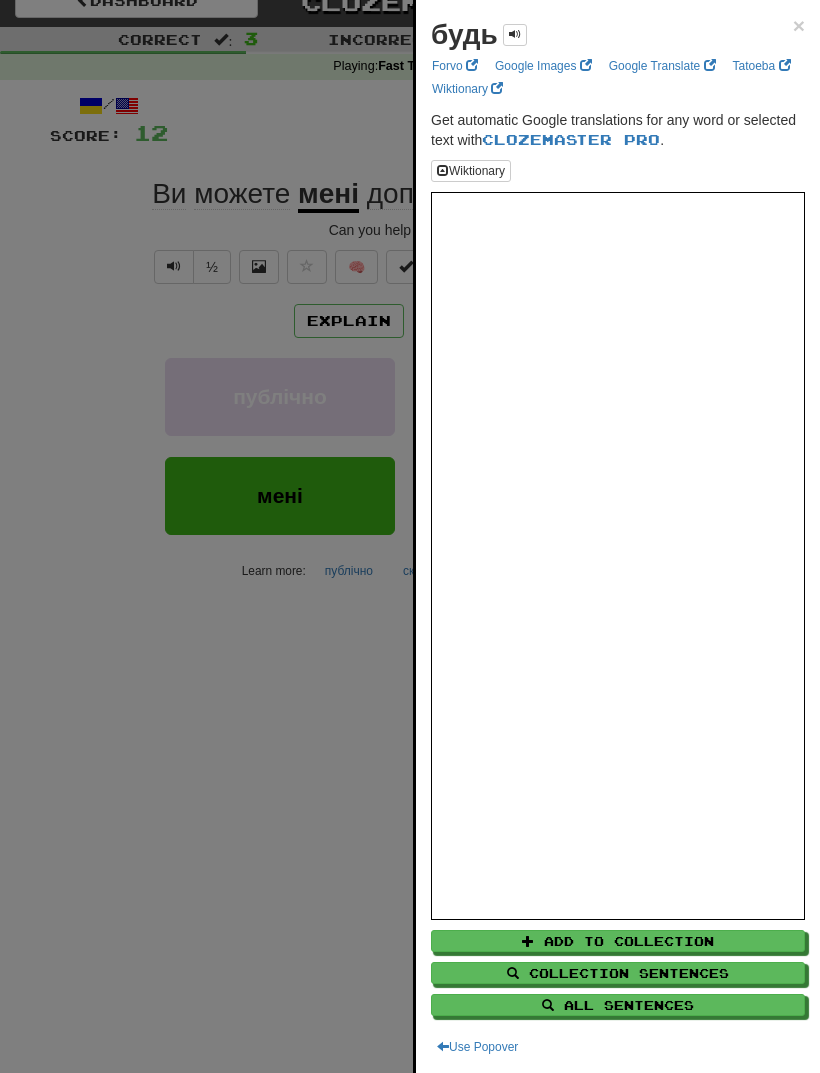 click at bounding box center [410, 536] 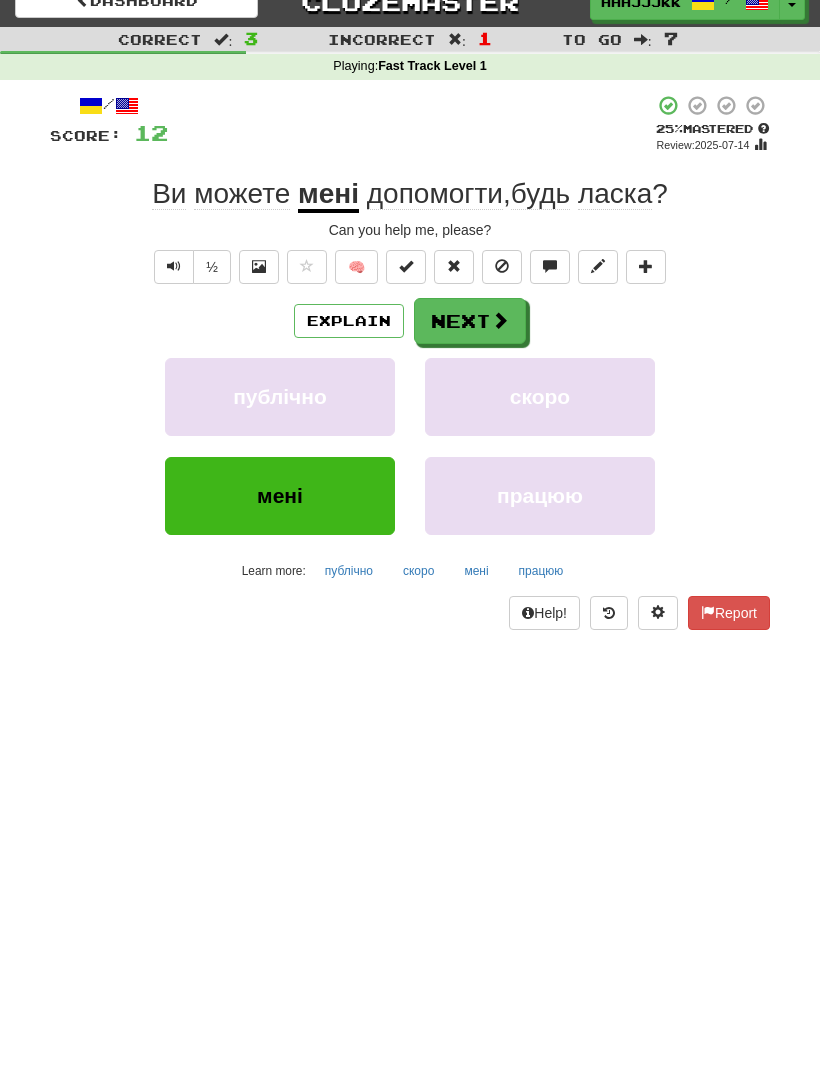 scroll, scrollTop: 0, scrollLeft: 0, axis: both 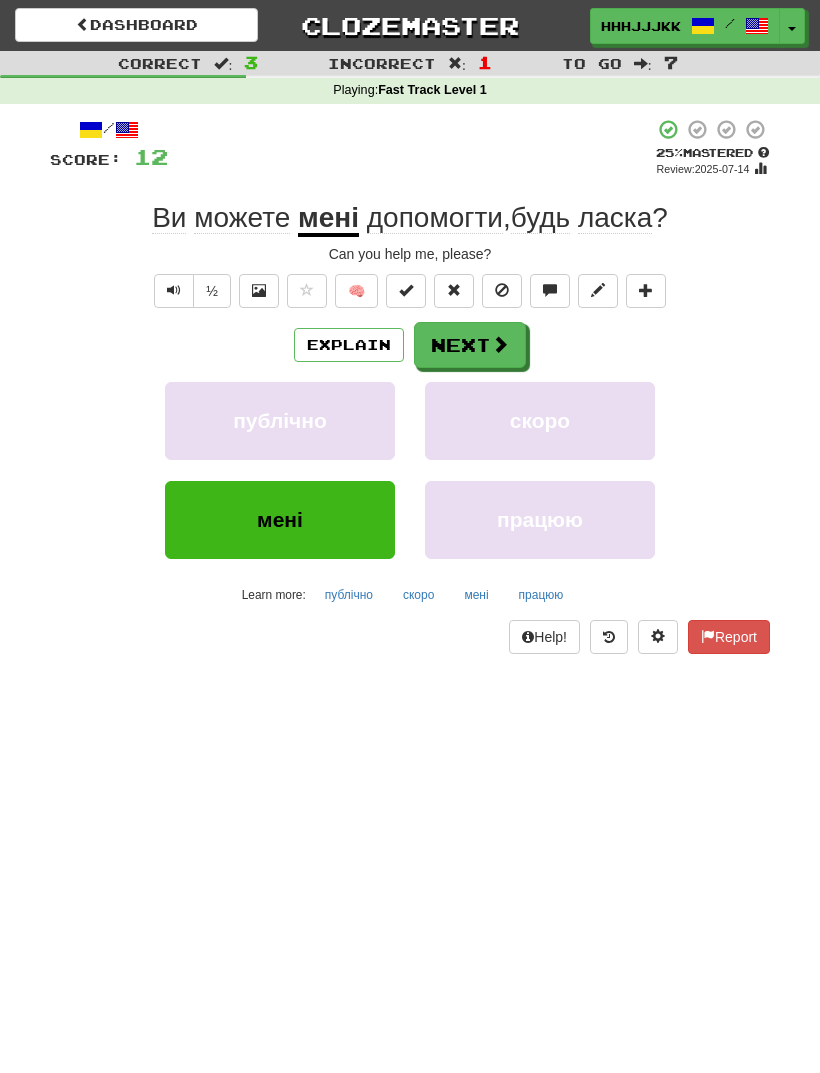 click on "Explain" at bounding box center (349, 345) 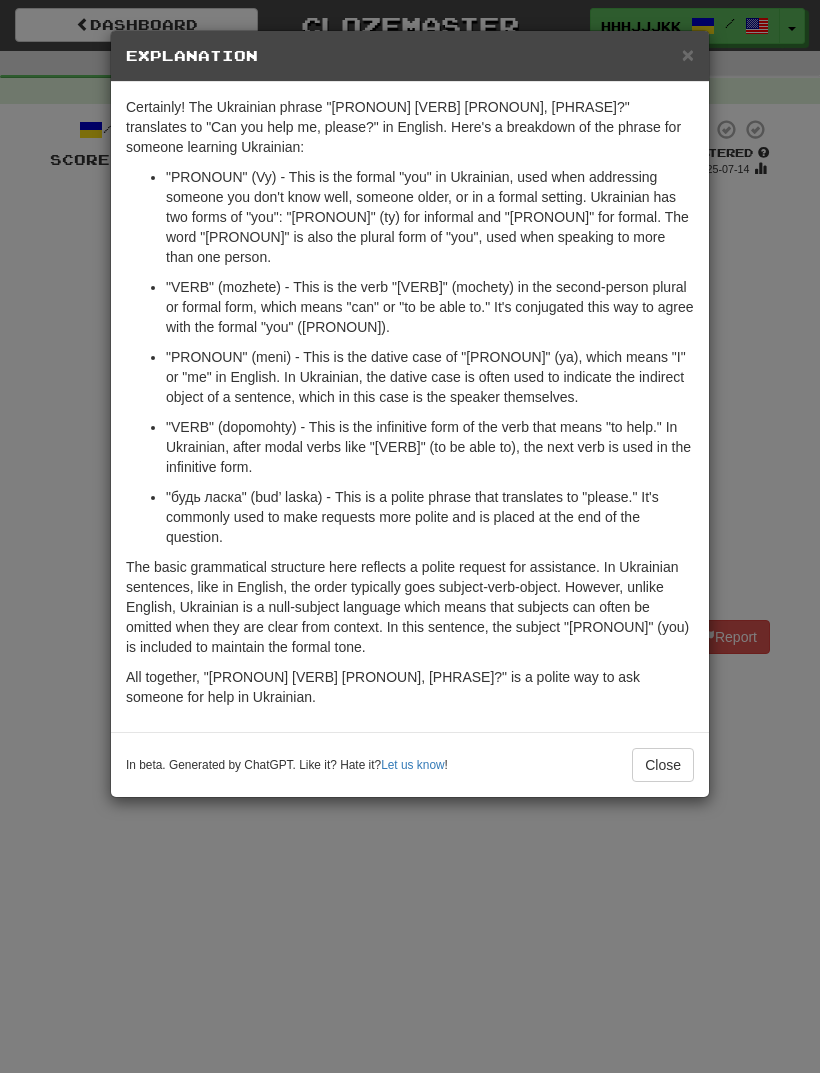 click on "× Explanation Certainly! The Ukrainian phrase "[PRONOUN] [VERB] [PRONOUN], [PHRASE]?" translates to "Can you help me, please?" in English. Here's a breakdown of the phrase for someone learning Ukrainian:
"[PRONOUN]" (Vy) - This is the formal "you" in Ukrainian, used when addressing someone you don't know well, someone older, or in a formal setting. Ukrainian has two forms of "you": "[PRONOUN]" (ty) for informal and "[PRONOUN]" for formal. The word "[PRONOUN]" is also the plural form of "you", used when speaking to more than one person.
"[VERB]" (mozhetе) - This is the verb "[VERB]" (mochety) in the second-person plural or formal form, which means "can" or "to be able to." It's conjugated this way to agree with the formal "you" ([PRONOUN]).
"[PRONOUN]" (meni) - This is the dative case of "[PRONOUN]" (ya), which means "I" or "me" in English. In Ukrainian, the dative case is often used to indicate the indirect object of a sentence, which in this case is the speaker themselves." at bounding box center (410, 536) 